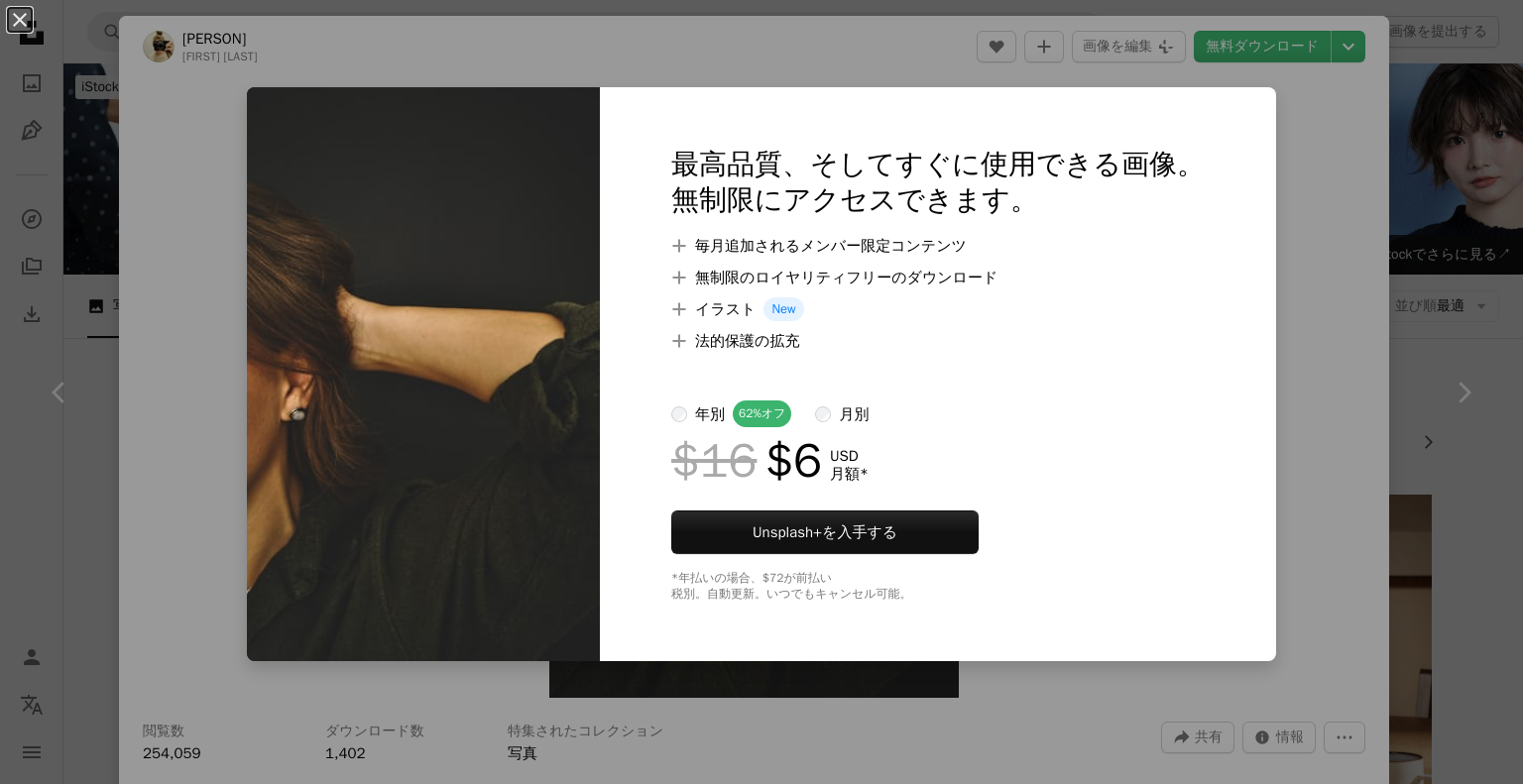 scroll, scrollTop: 674, scrollLeft: 0, axis: vertical 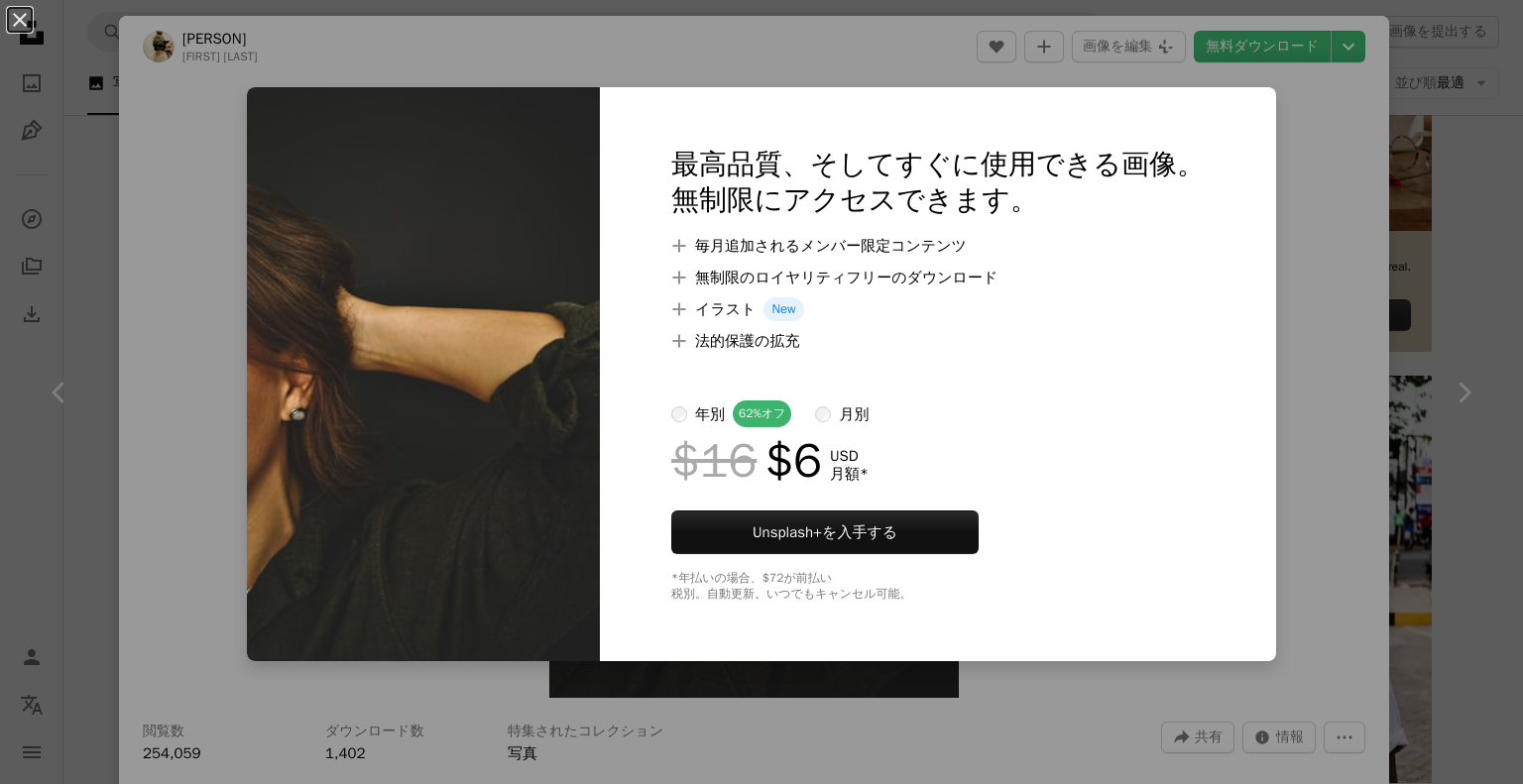 click on "An X shape 最高品質、そしてすぐに使用できる画像。 無制限にアクセスできます。 A plus sign 毎月追加されるメンバー限定コンテンツ A plus sign 無制限のロイヤリティフリーのダウンロード A plus sign イラスト  New A plus sign 法的保護の拡充 年別 62% オフ 月別 $16   $6 USD 月額 * Unsplash+ を入手する *年払いの場合、 $72 が前払い 税別。自動更新。いつでもキャンセル可能。" at bounding box center [762, 392] 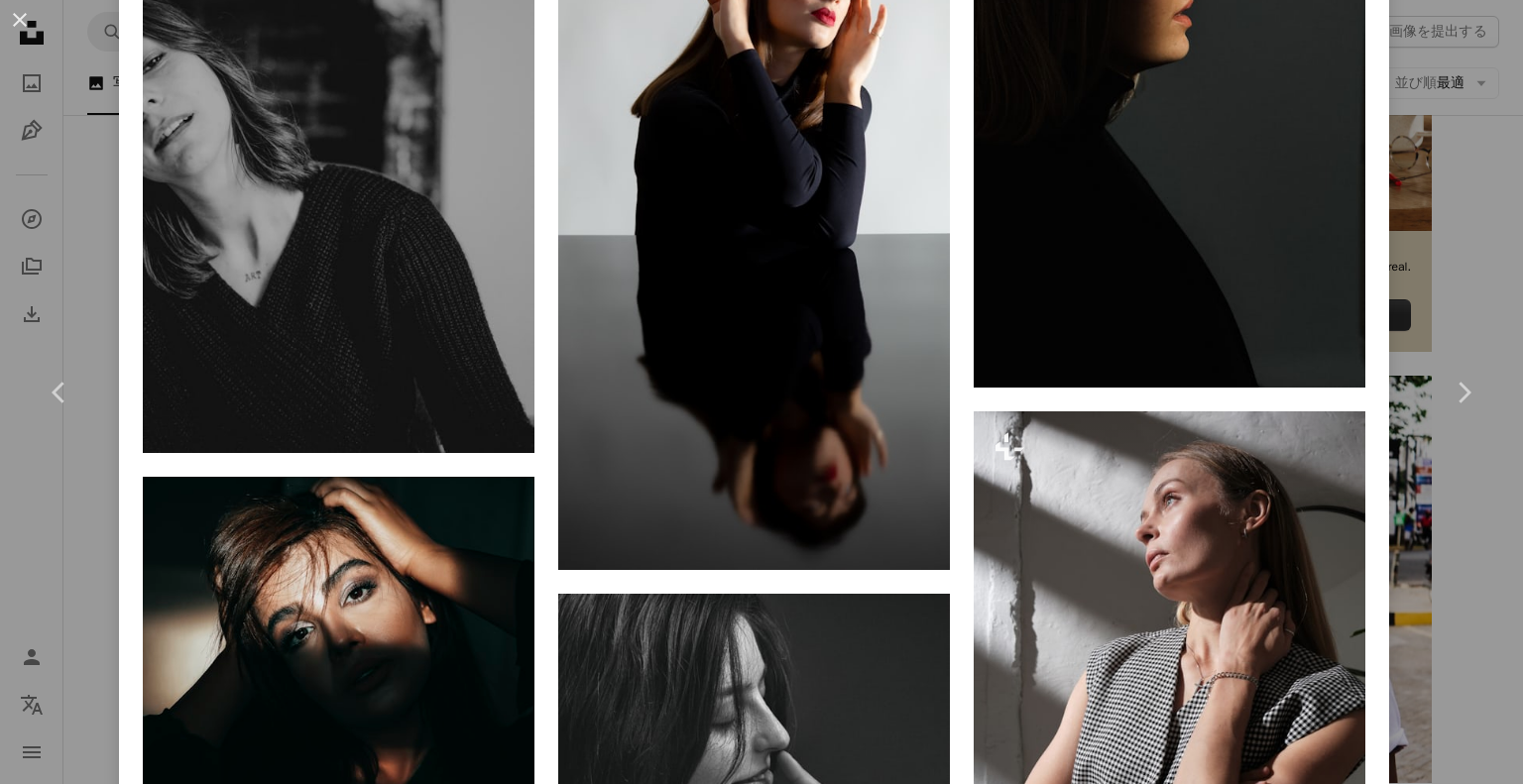 scroll, scrollTop: 1225, scrollLeft: 0, axis: vertical 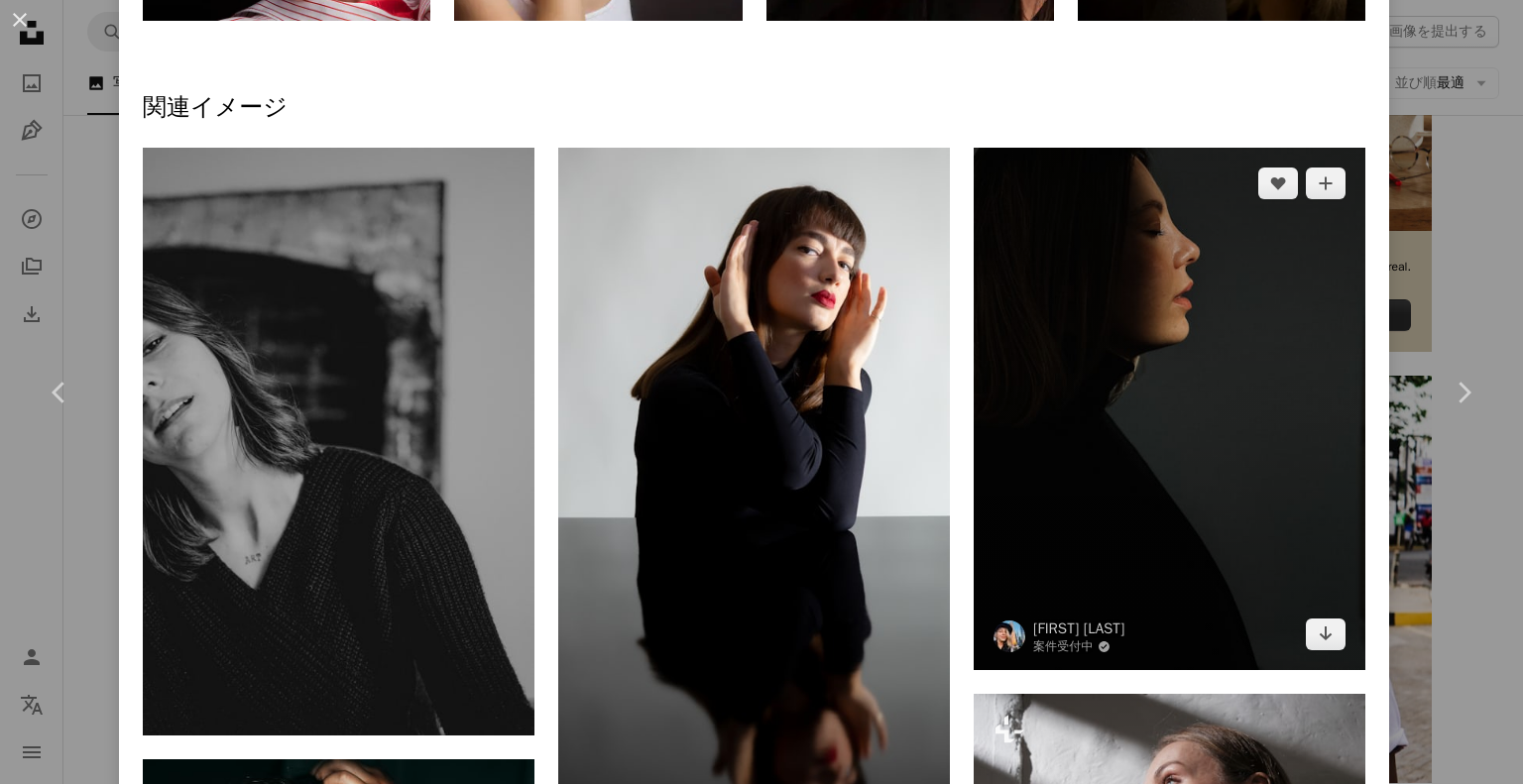 click at bounding box center [1169, 408] 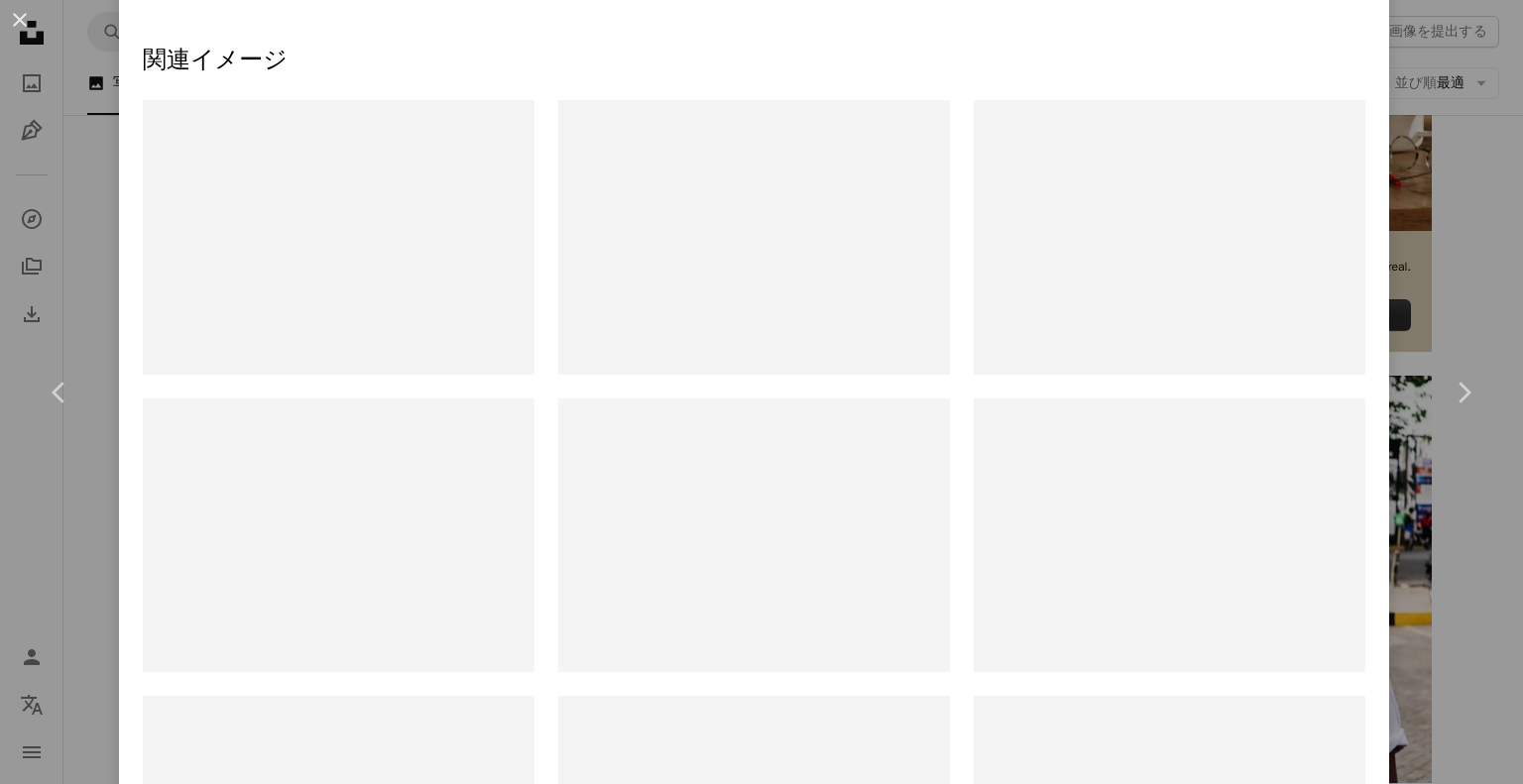 scroll, scrollTop: 0, scrollLeft: 0, axis: both 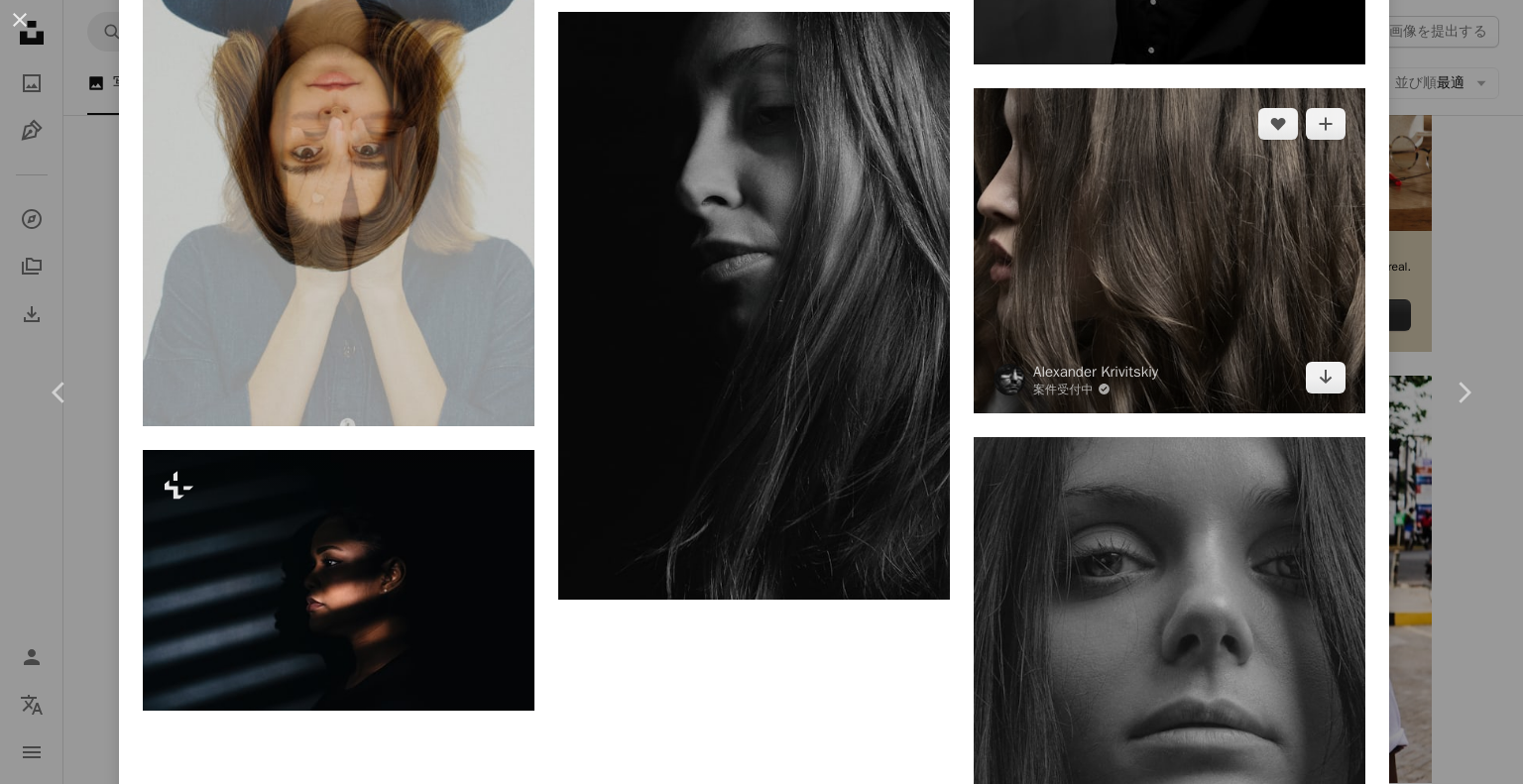 click at bounding box center (1169, 251) 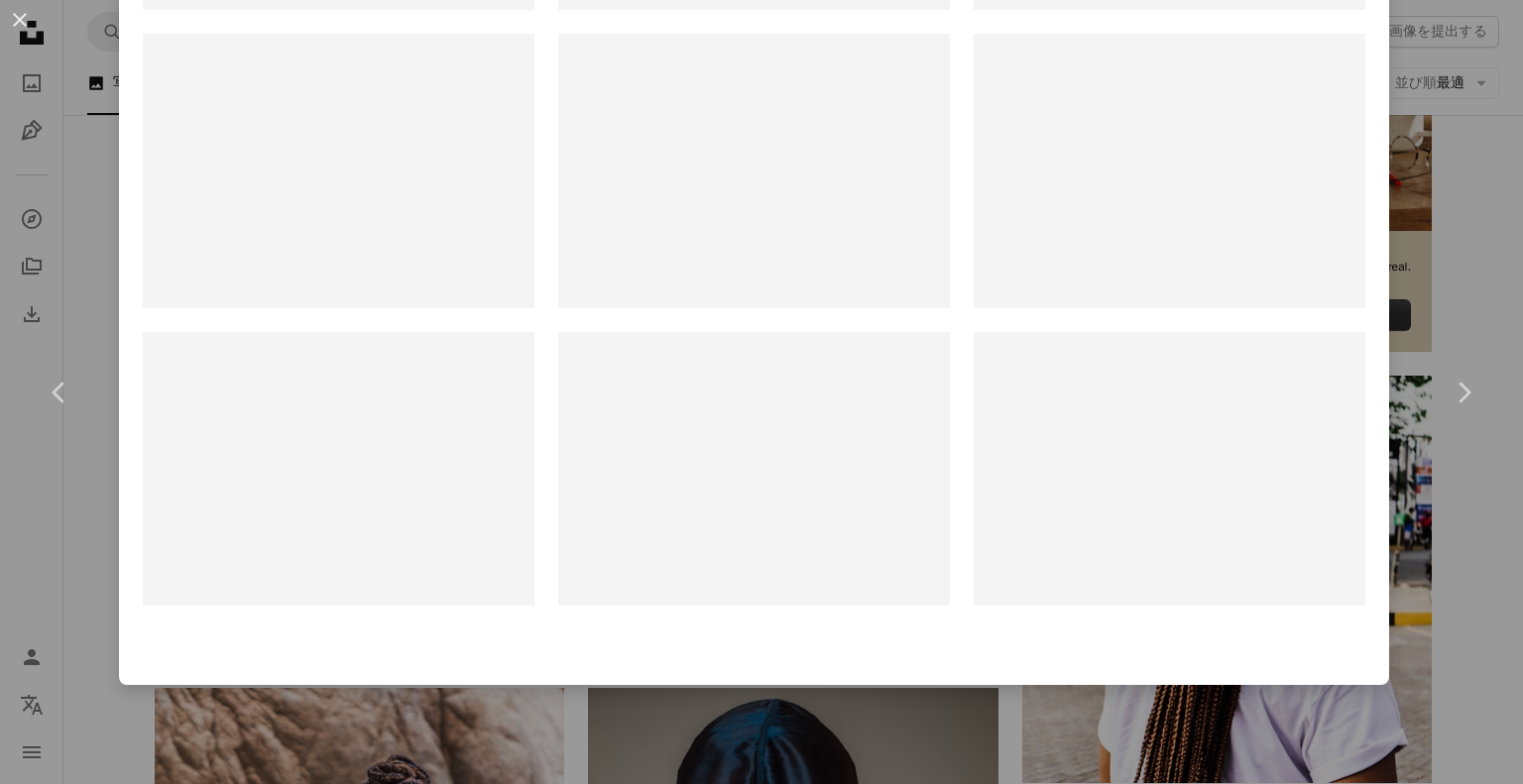 scroll, scrollTop: 0, scrollLeft: 0, axis: both 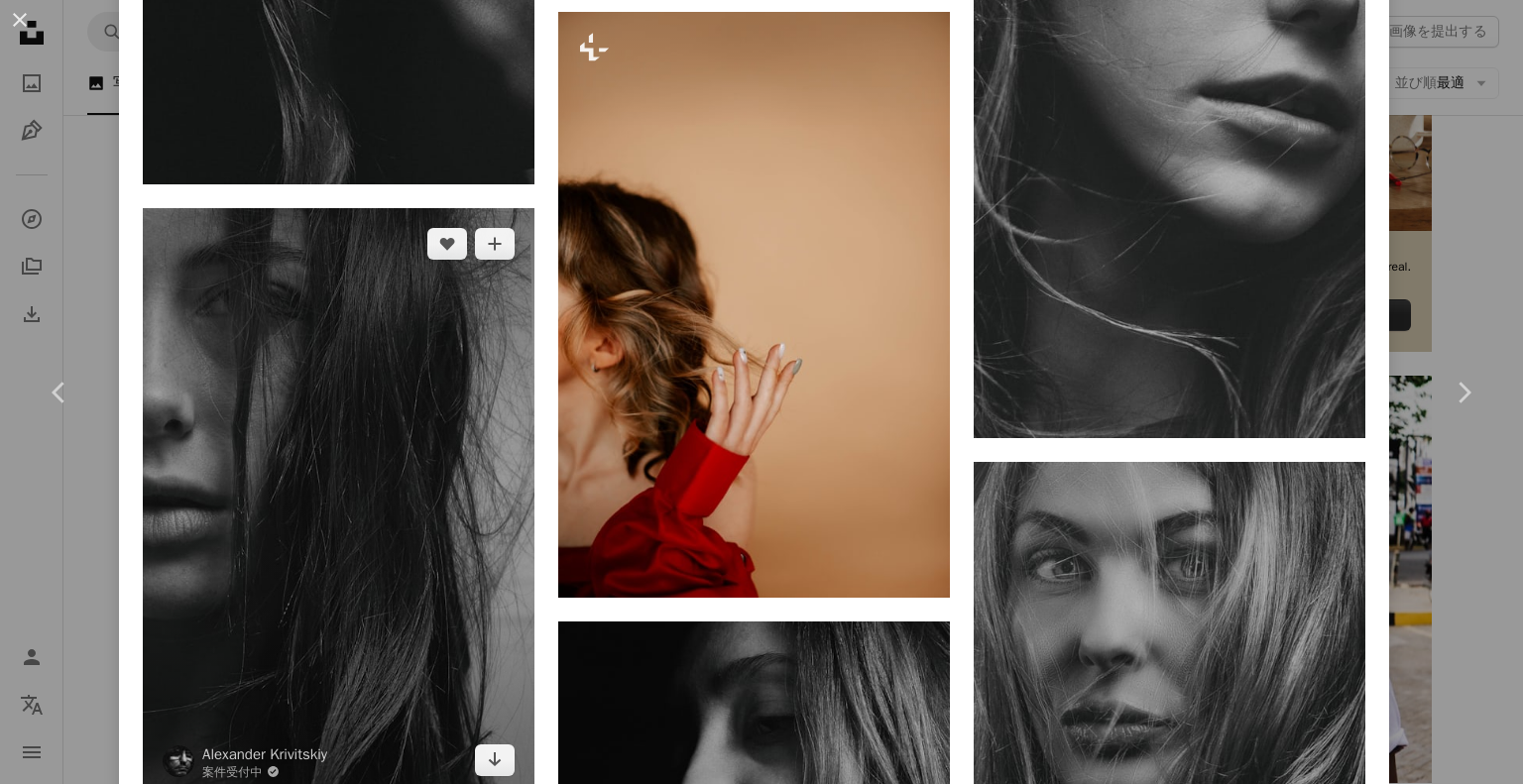 click at bounding box center [338, 502] 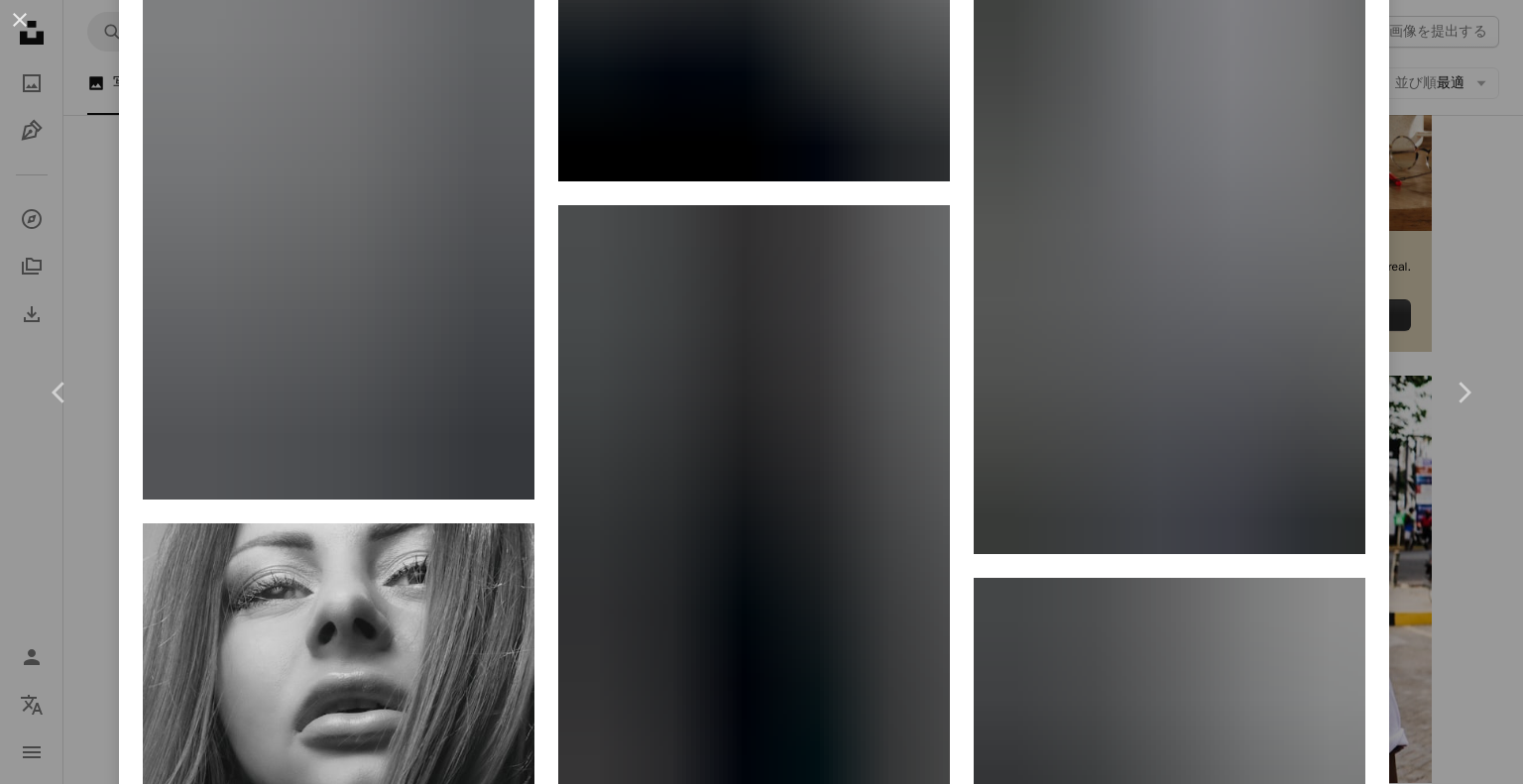 scroll, scrollTop: 9503, scrollLeft: 0, axis: vertical 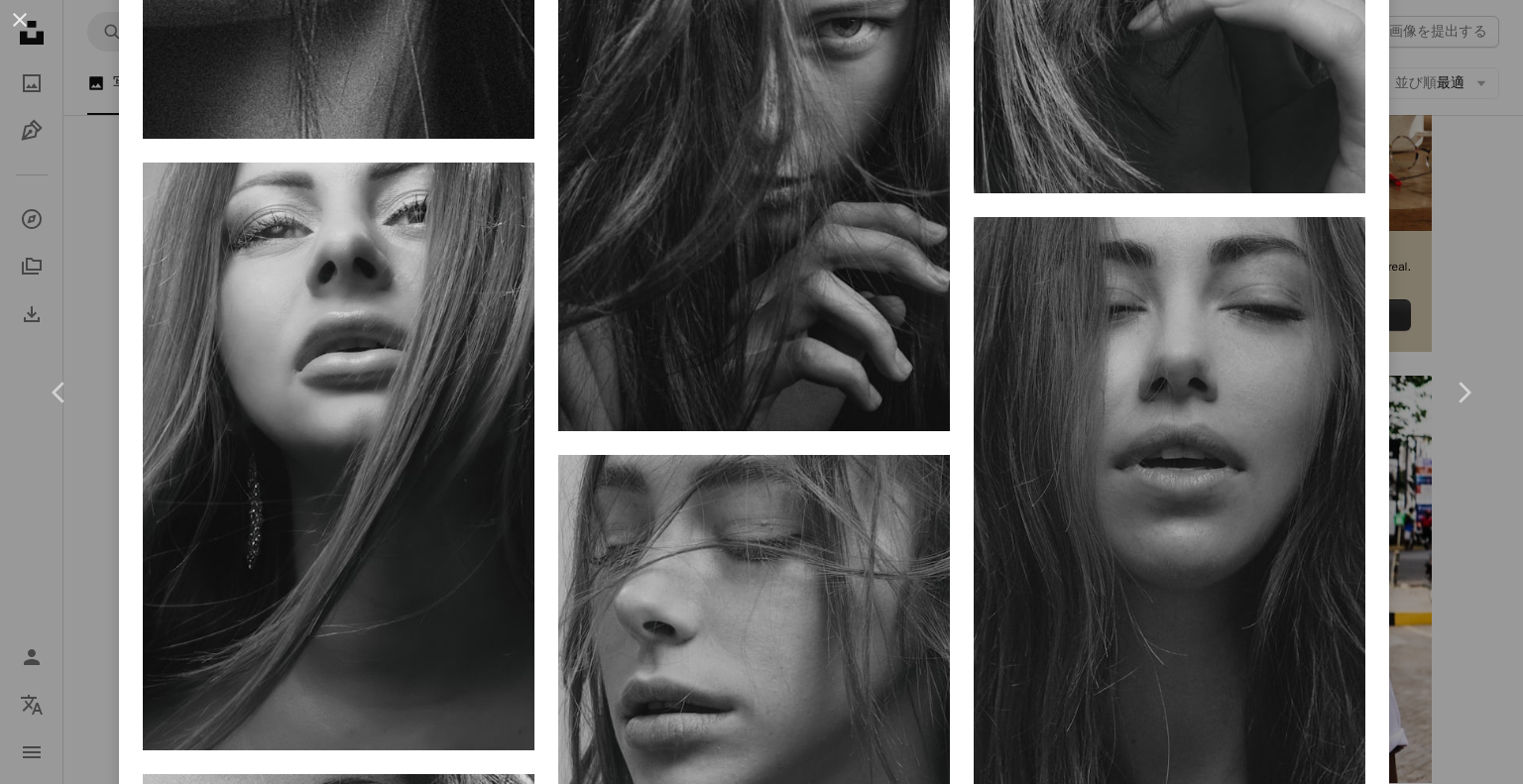 drag, startPoint x: 1507, startPoint y: 572, endPoint x: 1510, endPoint y: 595, distance: 23.194827 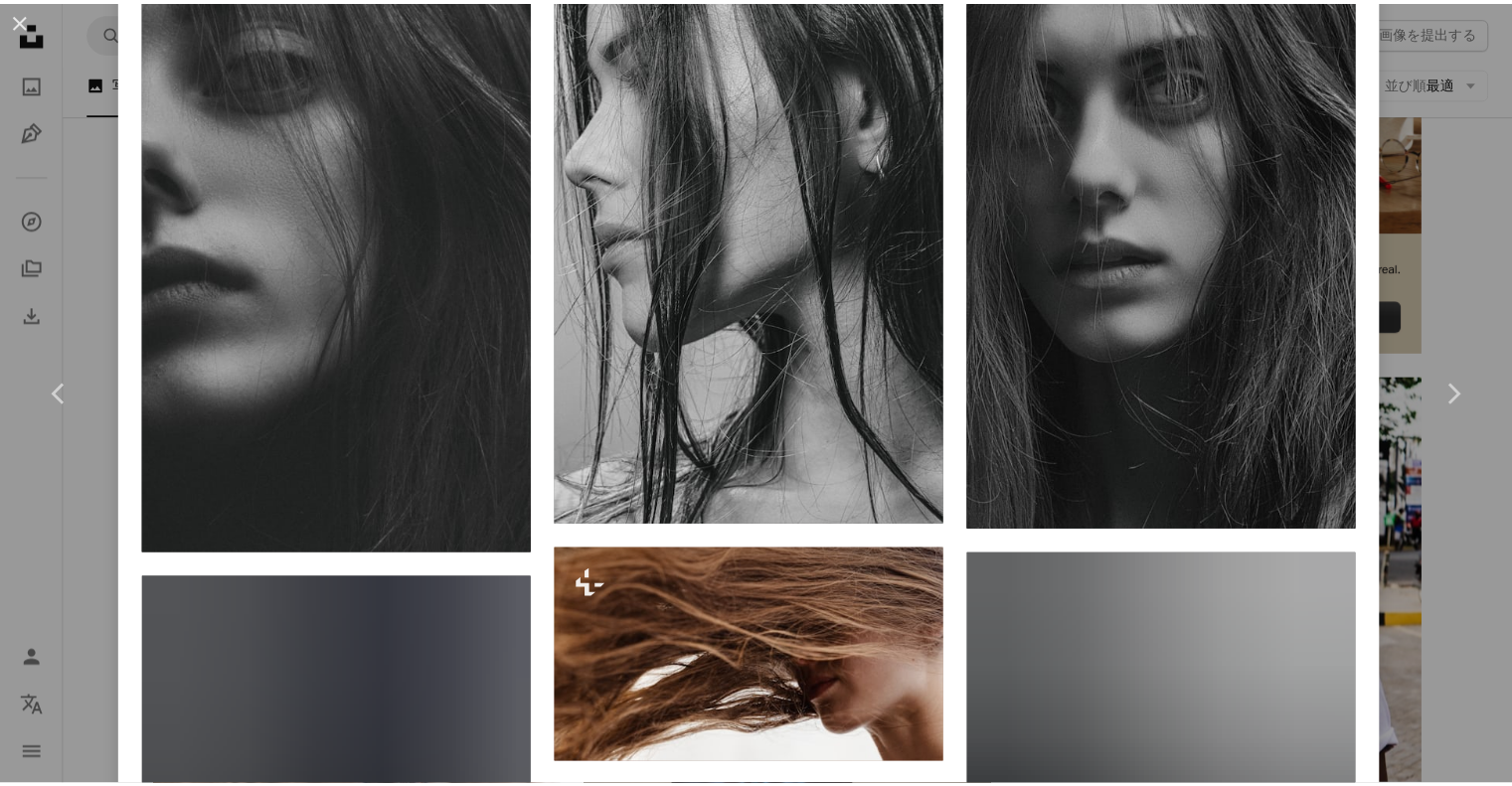 scroll, scrollTop: 0, scrollLeft: 0, axis: both 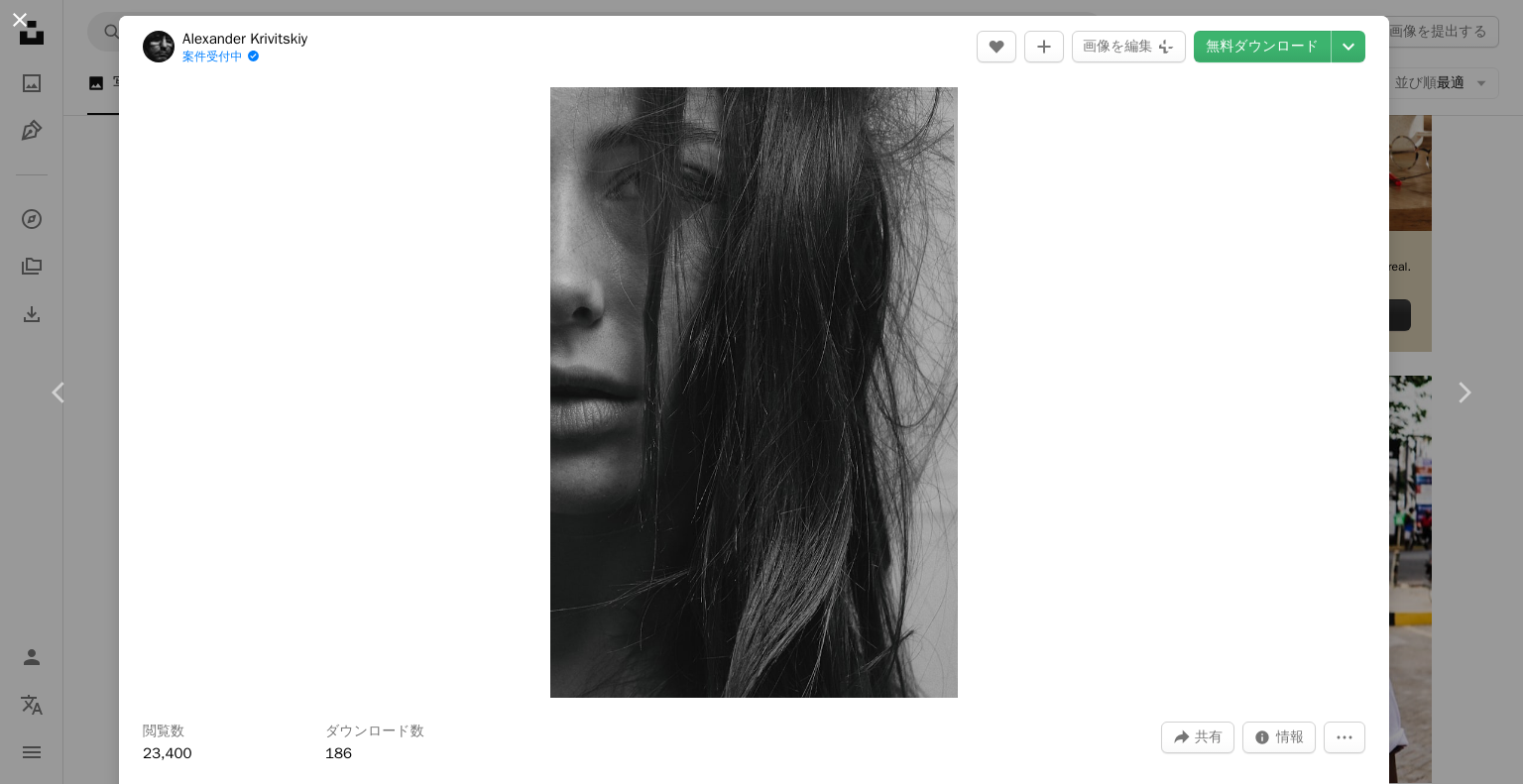 click on "An X shape" at bounding box center [20, 20] 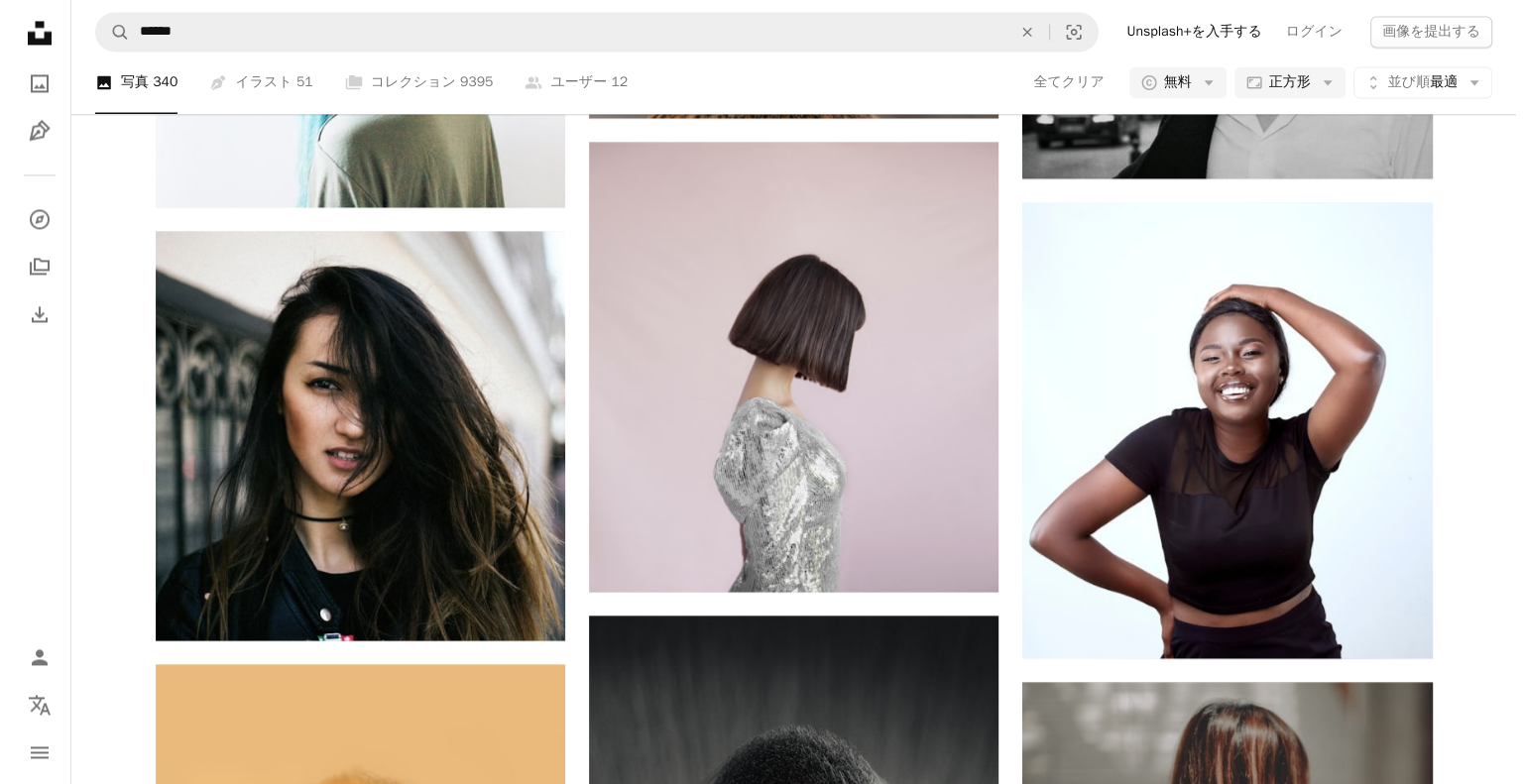 scroll, scrollTop: 3350, scrollLeft: 0, axis: vertical 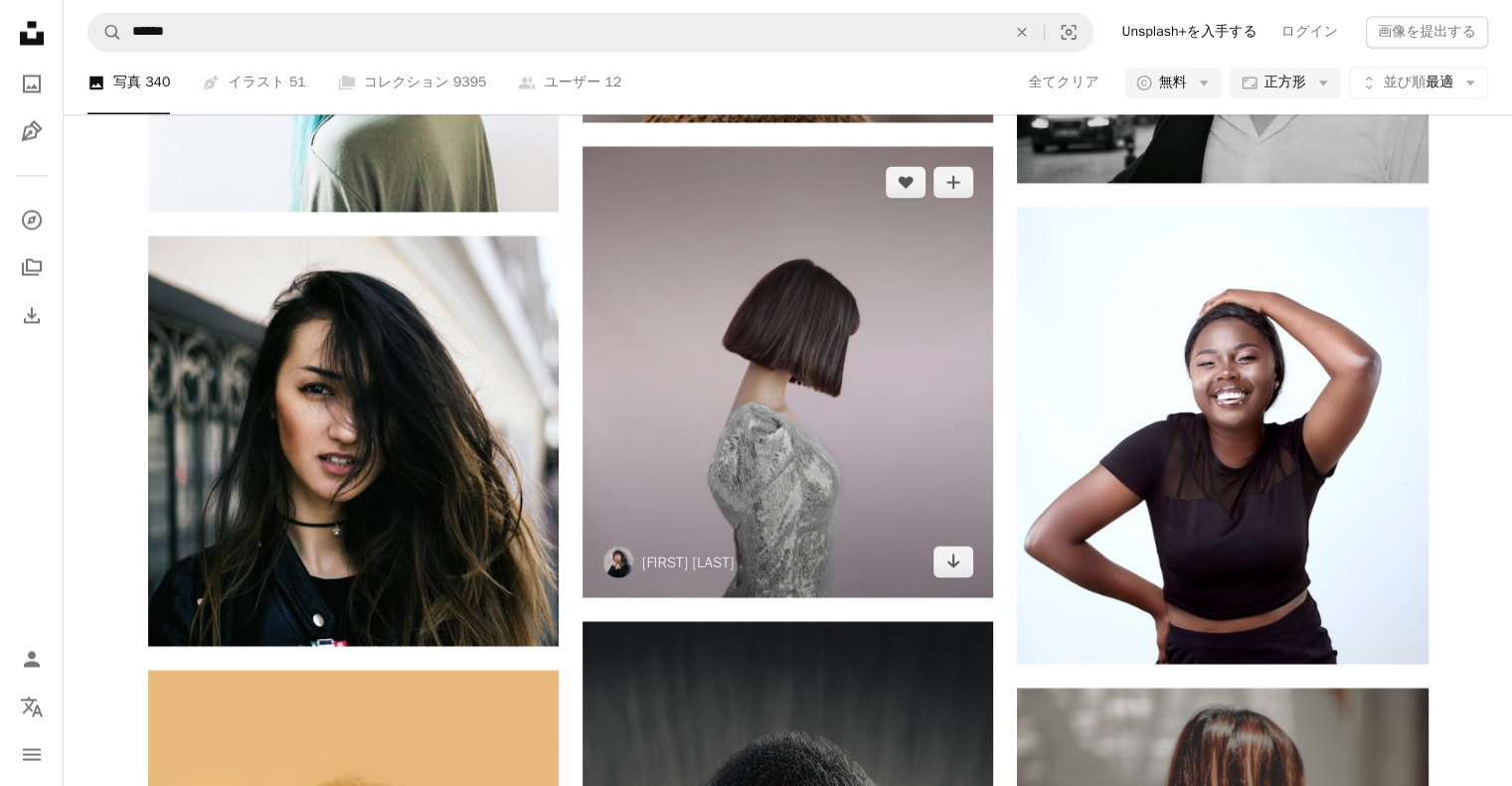 click at bounding box center (787, 372) 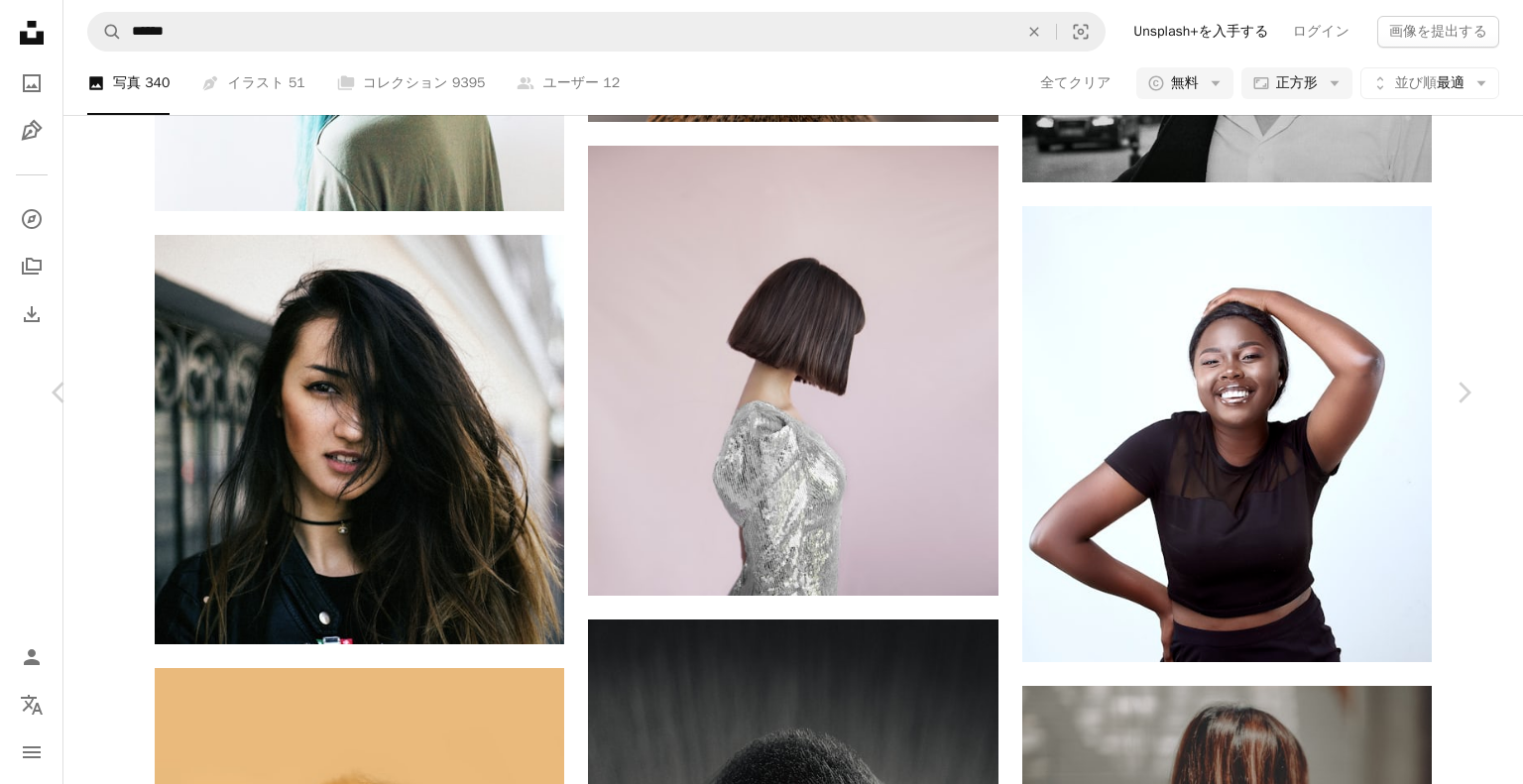 drag, startPoint x: 1489, startPoint y: 87, endPoint x: 1491, endPoint y: 107, distance: 20.09975 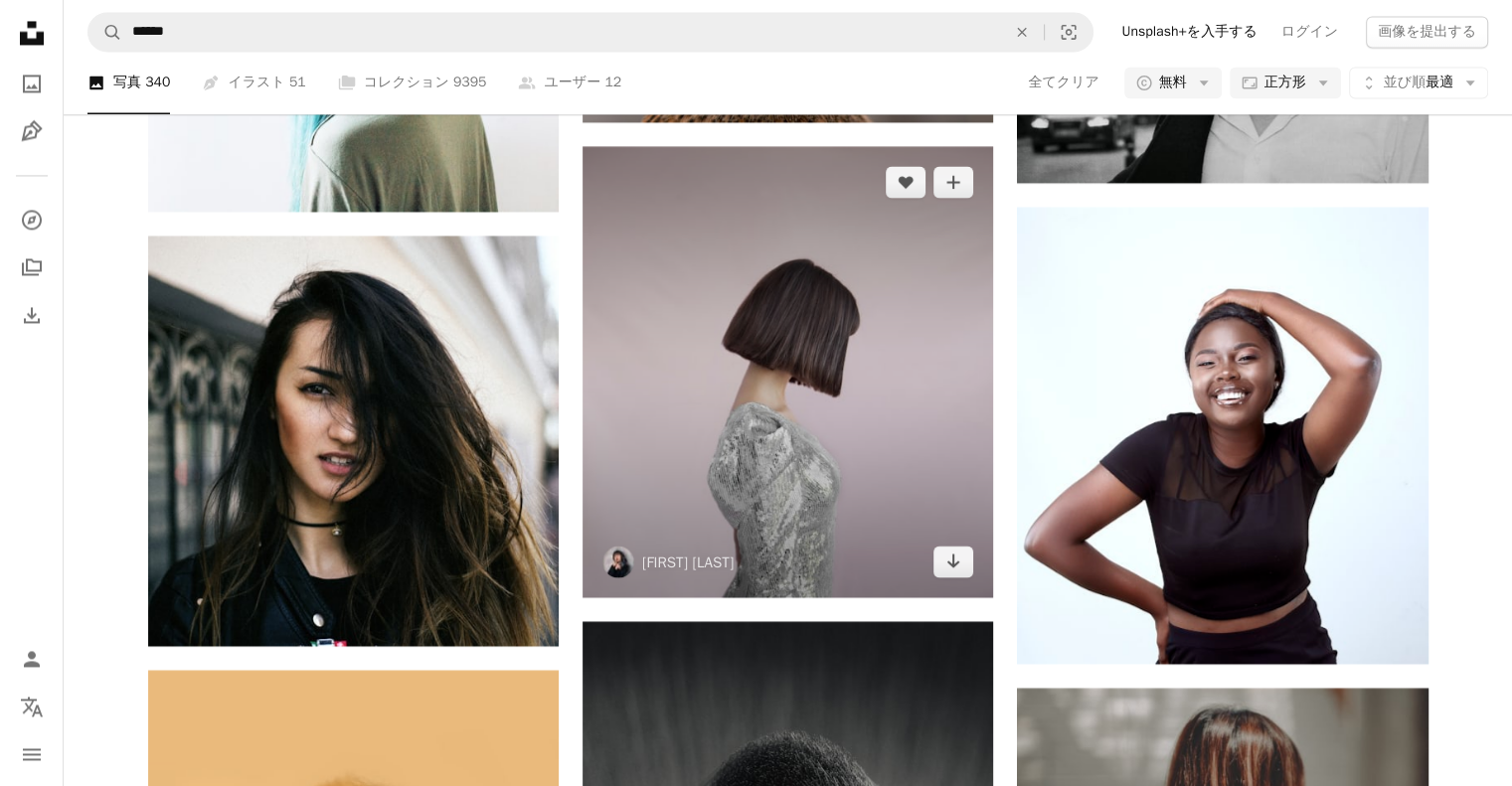 click at bounding box center (787, 372) 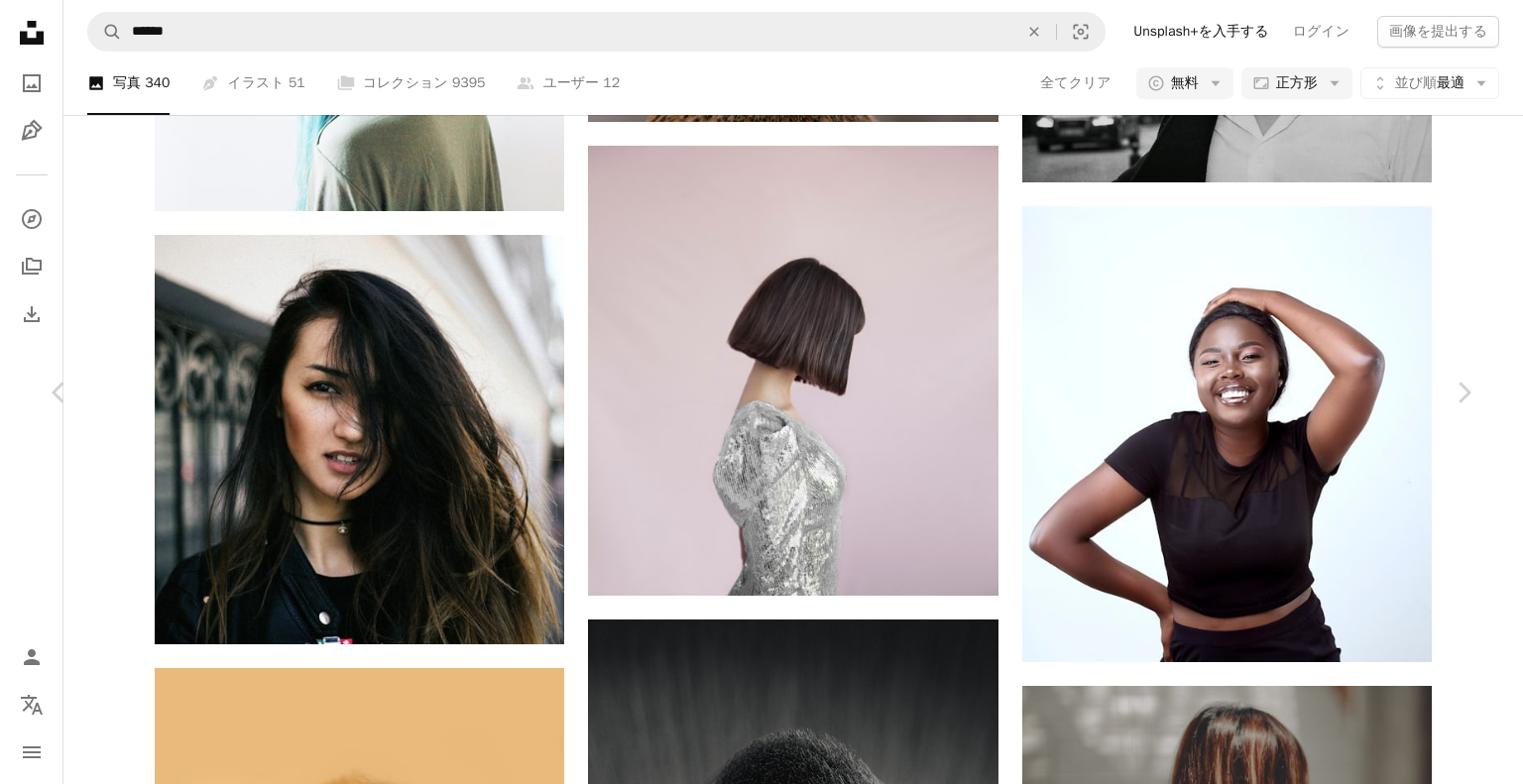 scroll, scrollTop: 9269, scrollLeft: 0, axis: vertical 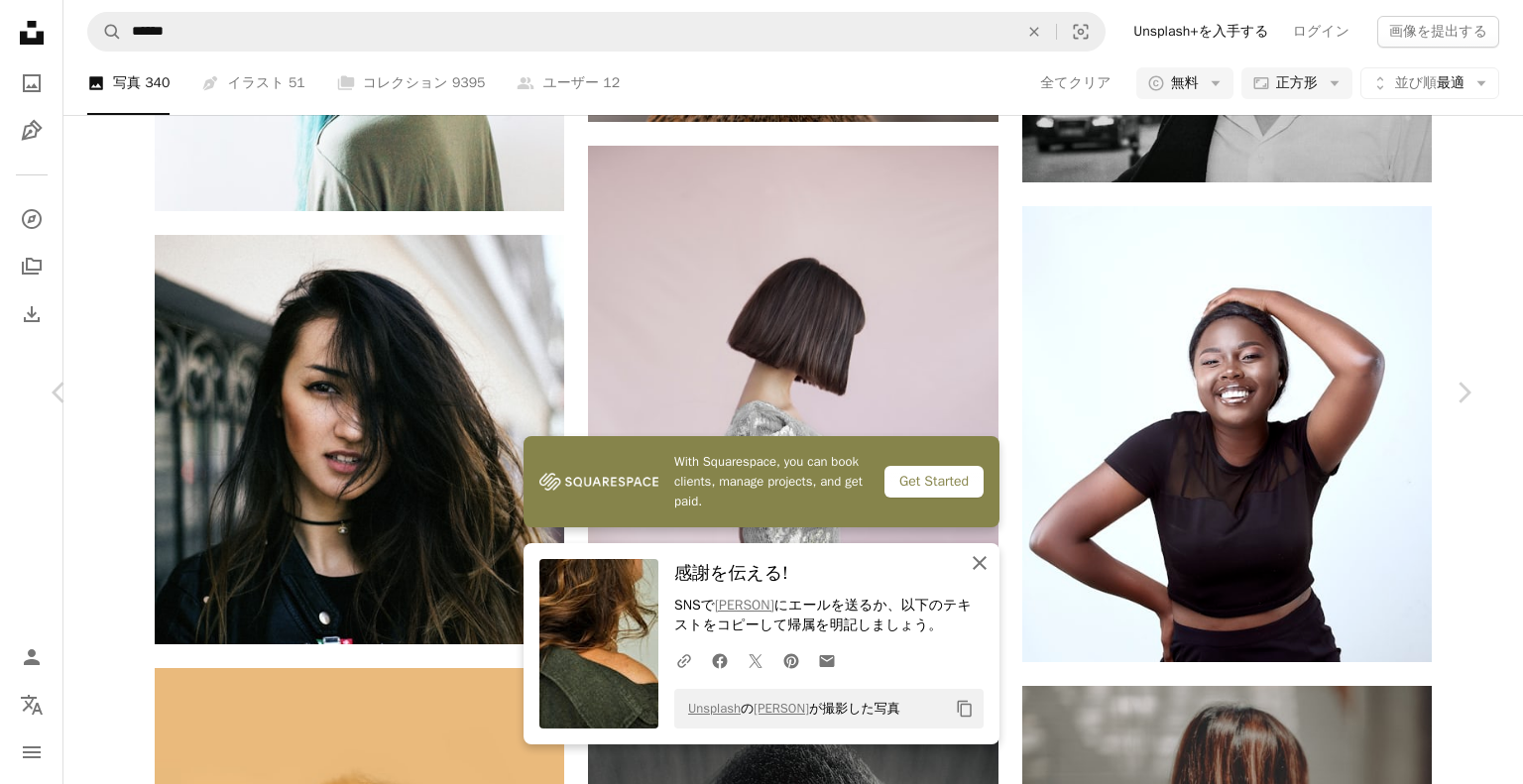click 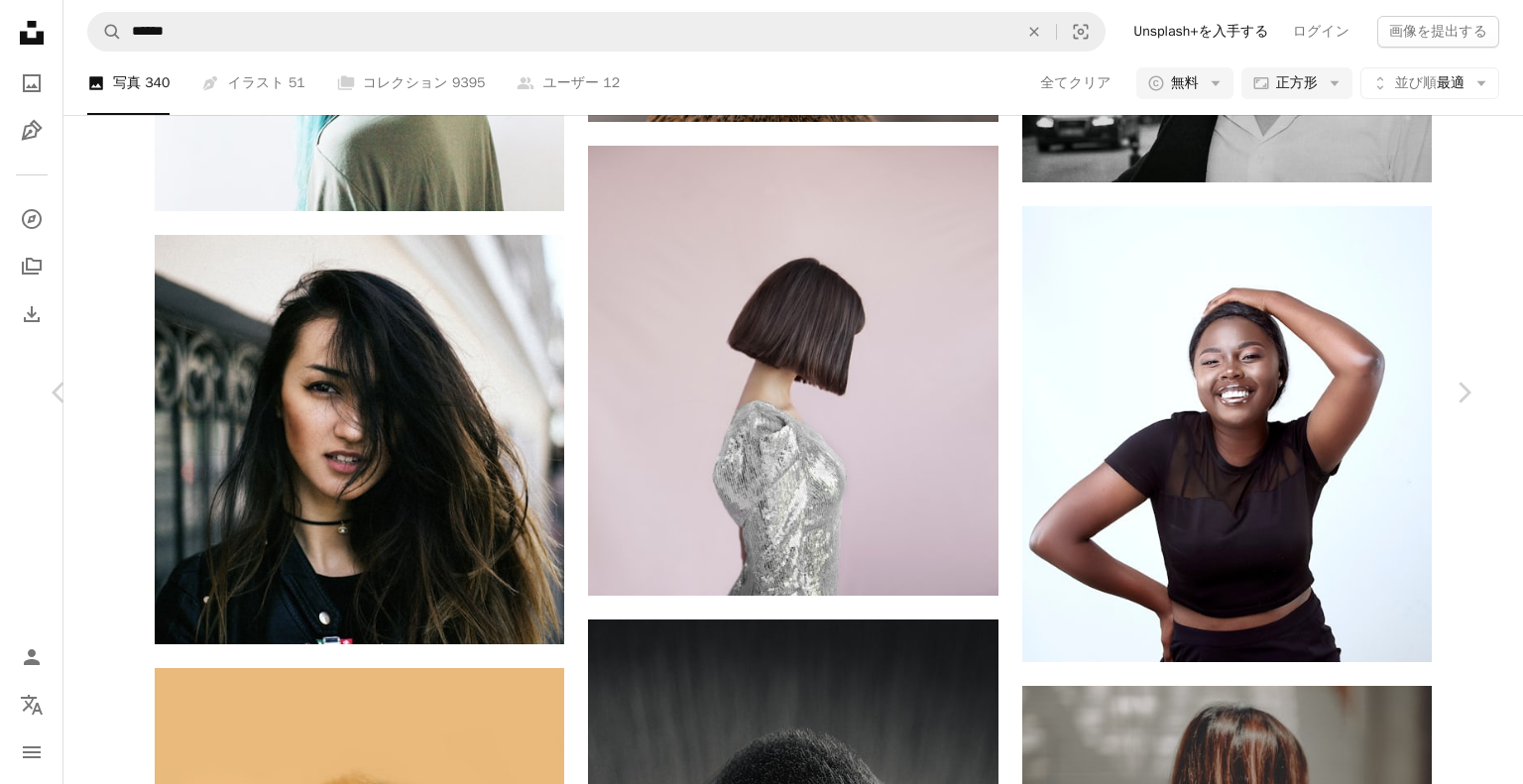 scroll, scrollTop: 1304, scrollLeft: 0, axis: vertical 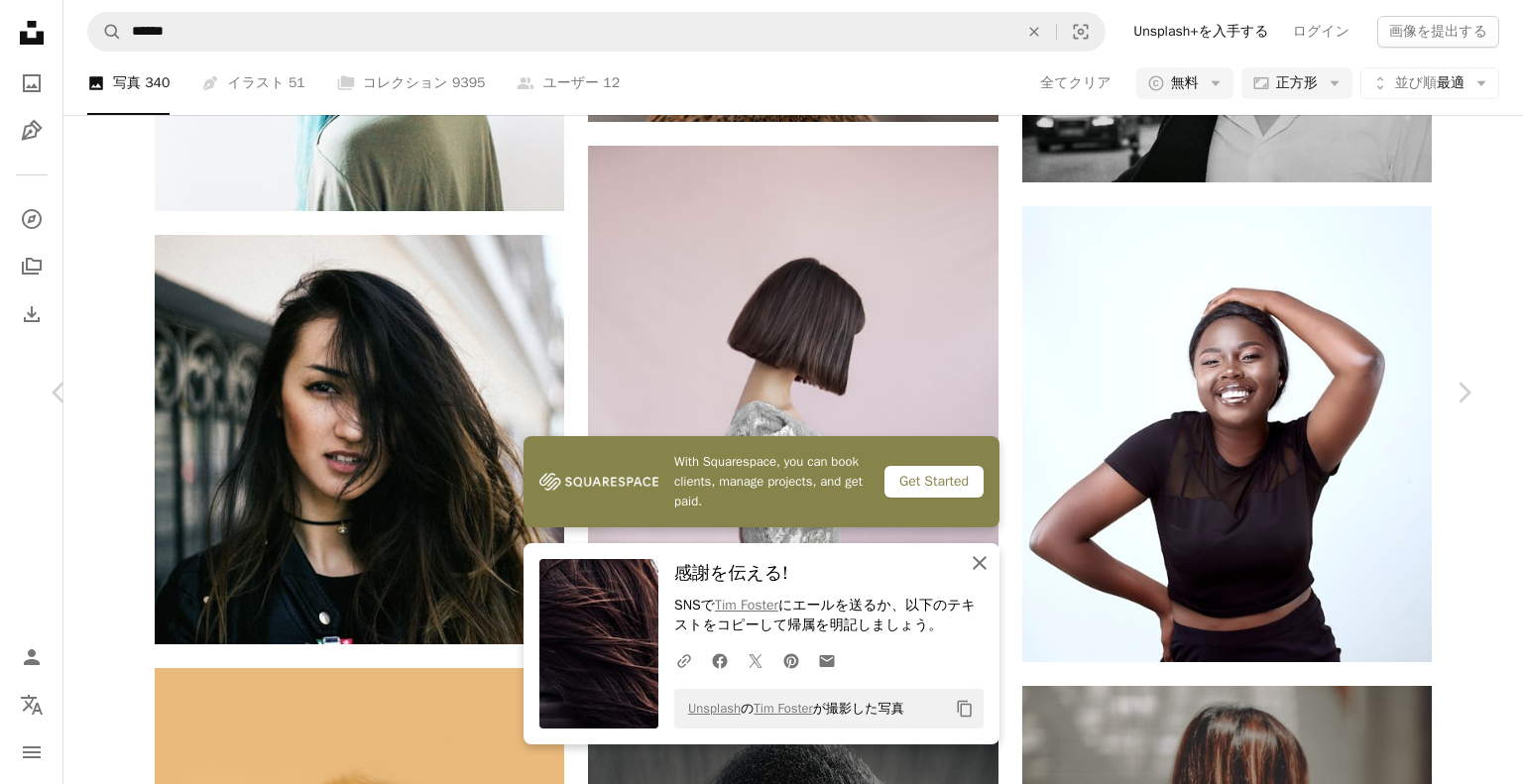 drag, startPoint x: 972, startPoint y: 555, endPoint x: 1040, endPoint y: 530, distance: 72.44998 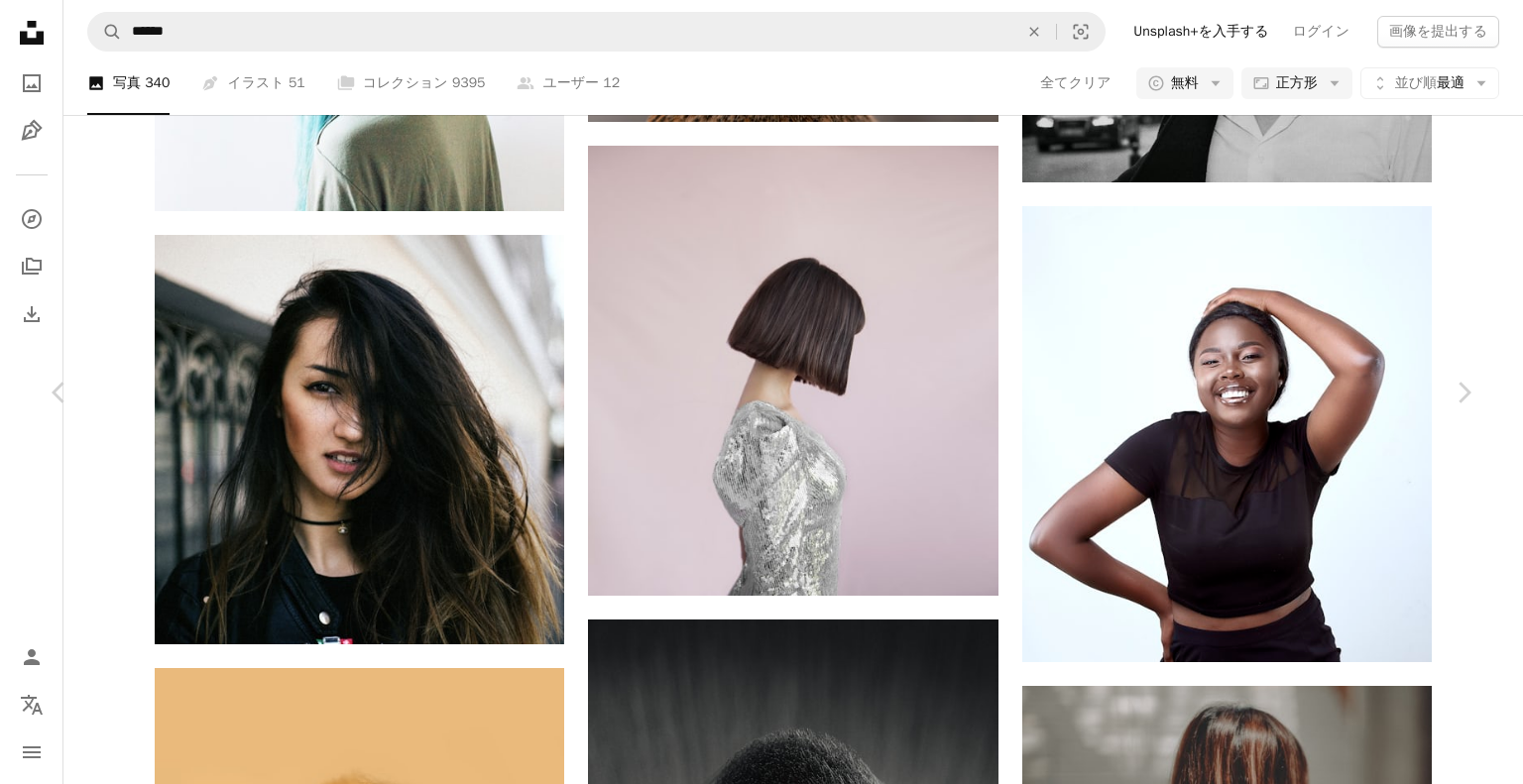 scroll, scrollTop: 4857, scrollLeft: 0, axis: vertical 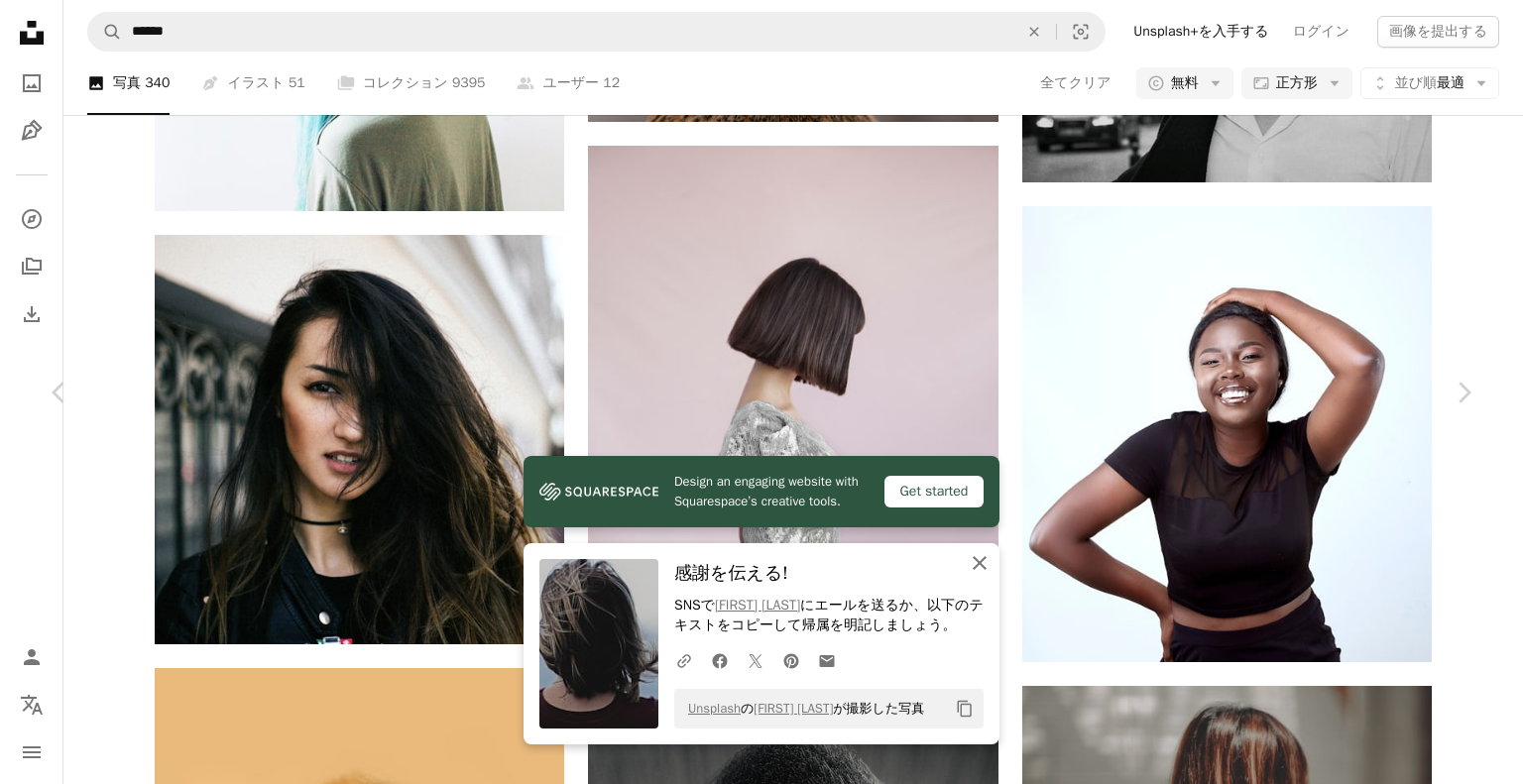 click 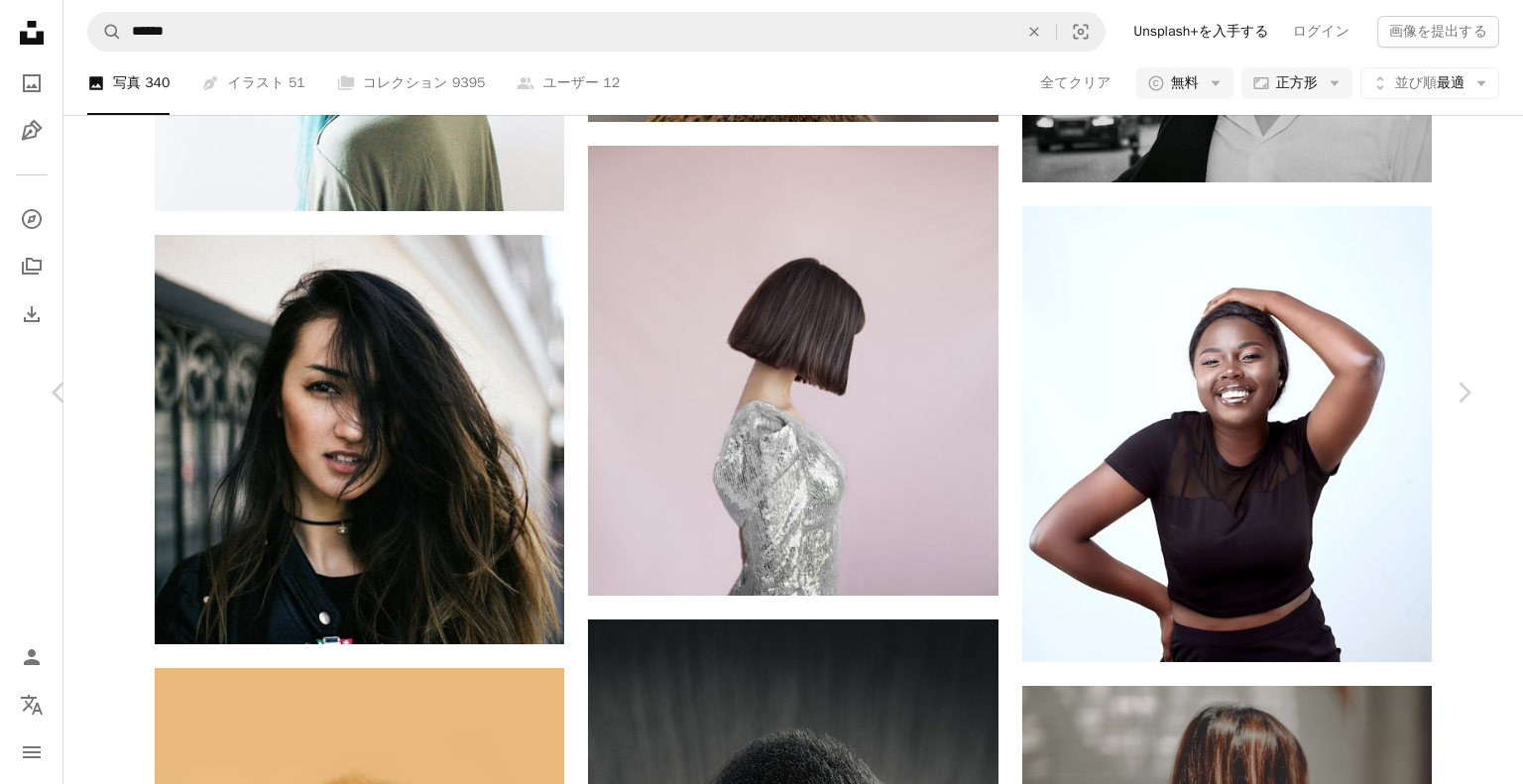 scroll, scrollTop: 1485, scrollLeft: 0, axis: vertical 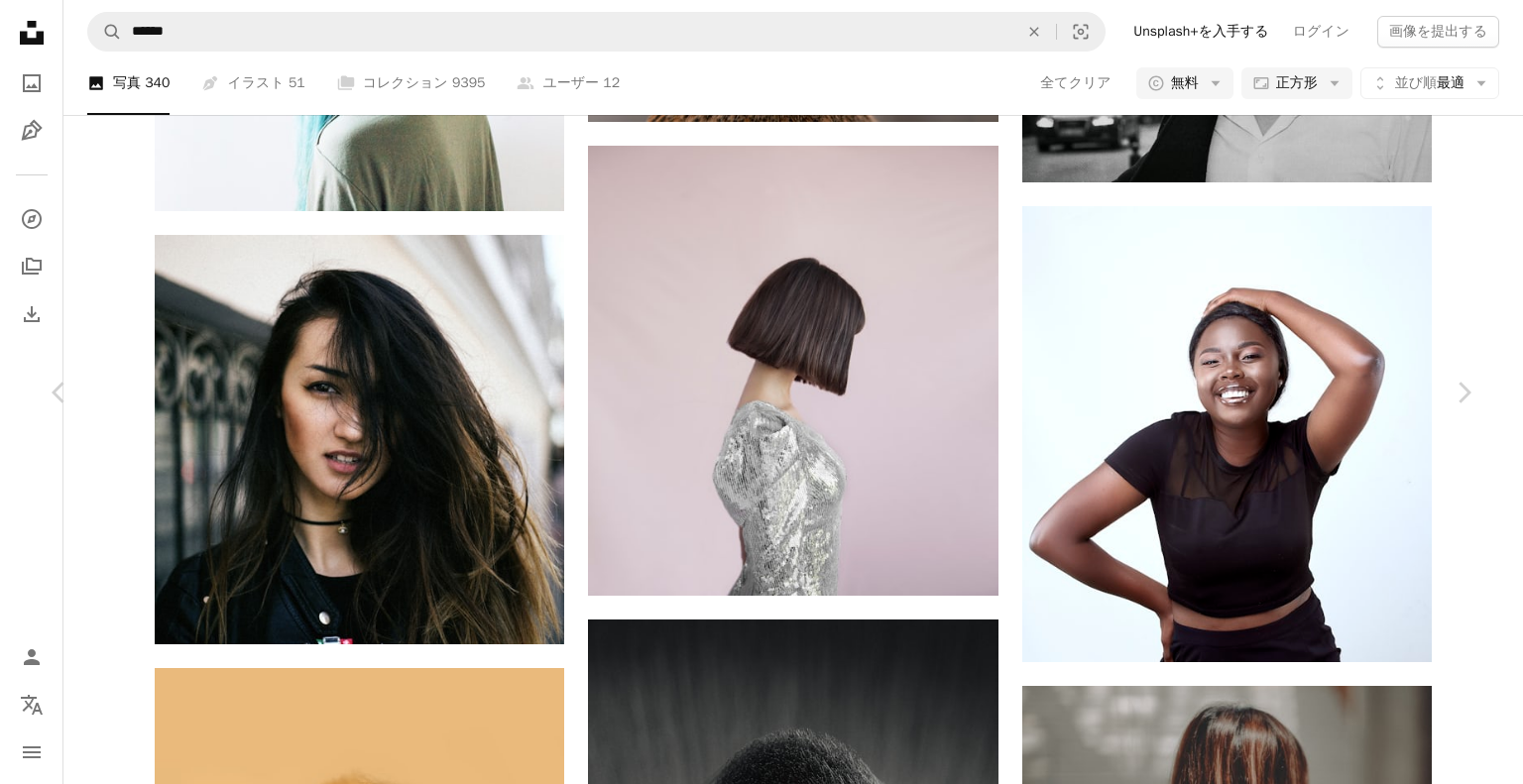 click on "An X shape" at bounding box center (20, 20) 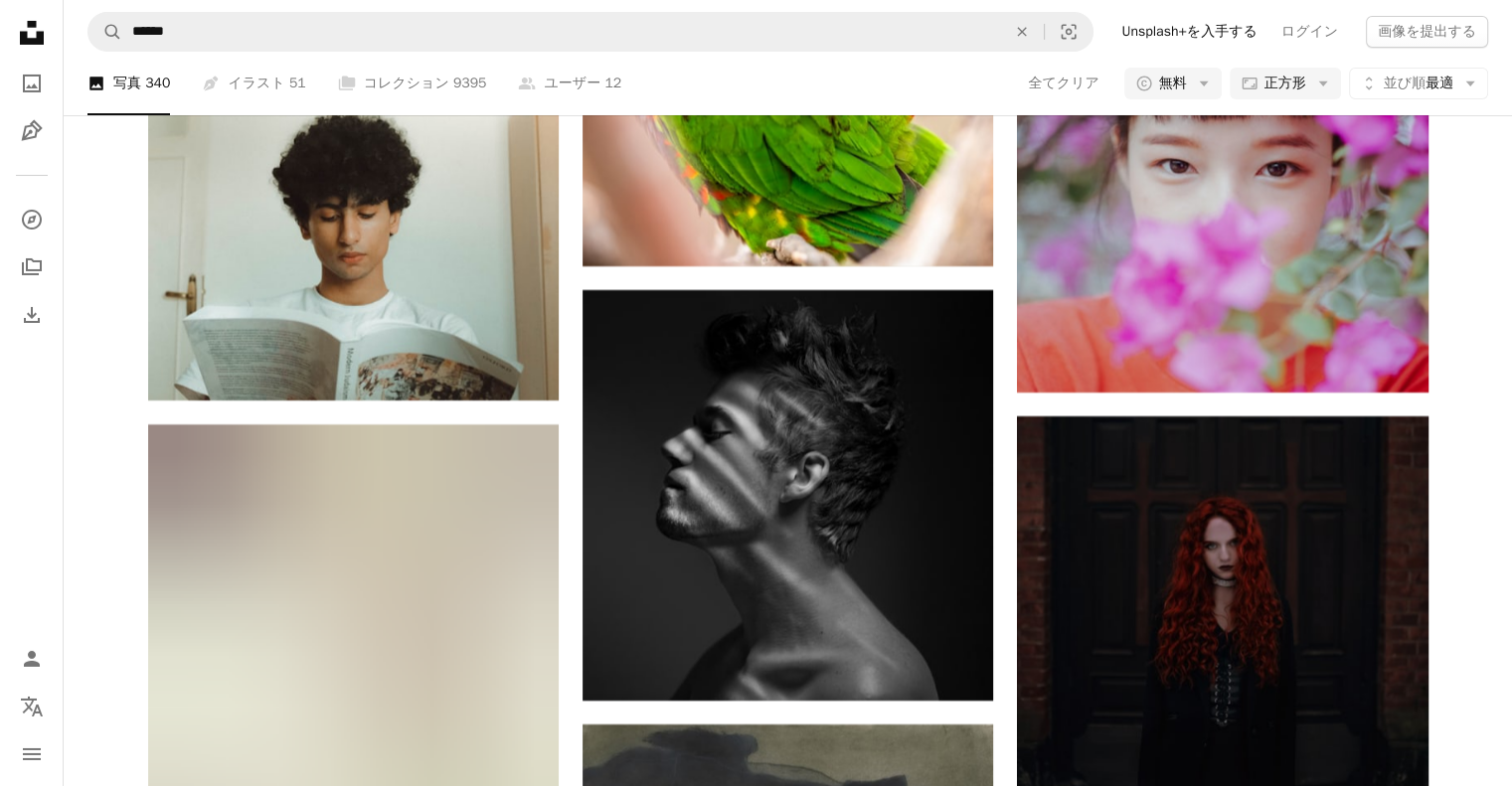 scroll, scrollTop: 7468, scrollLeft: 0, axis: vertical 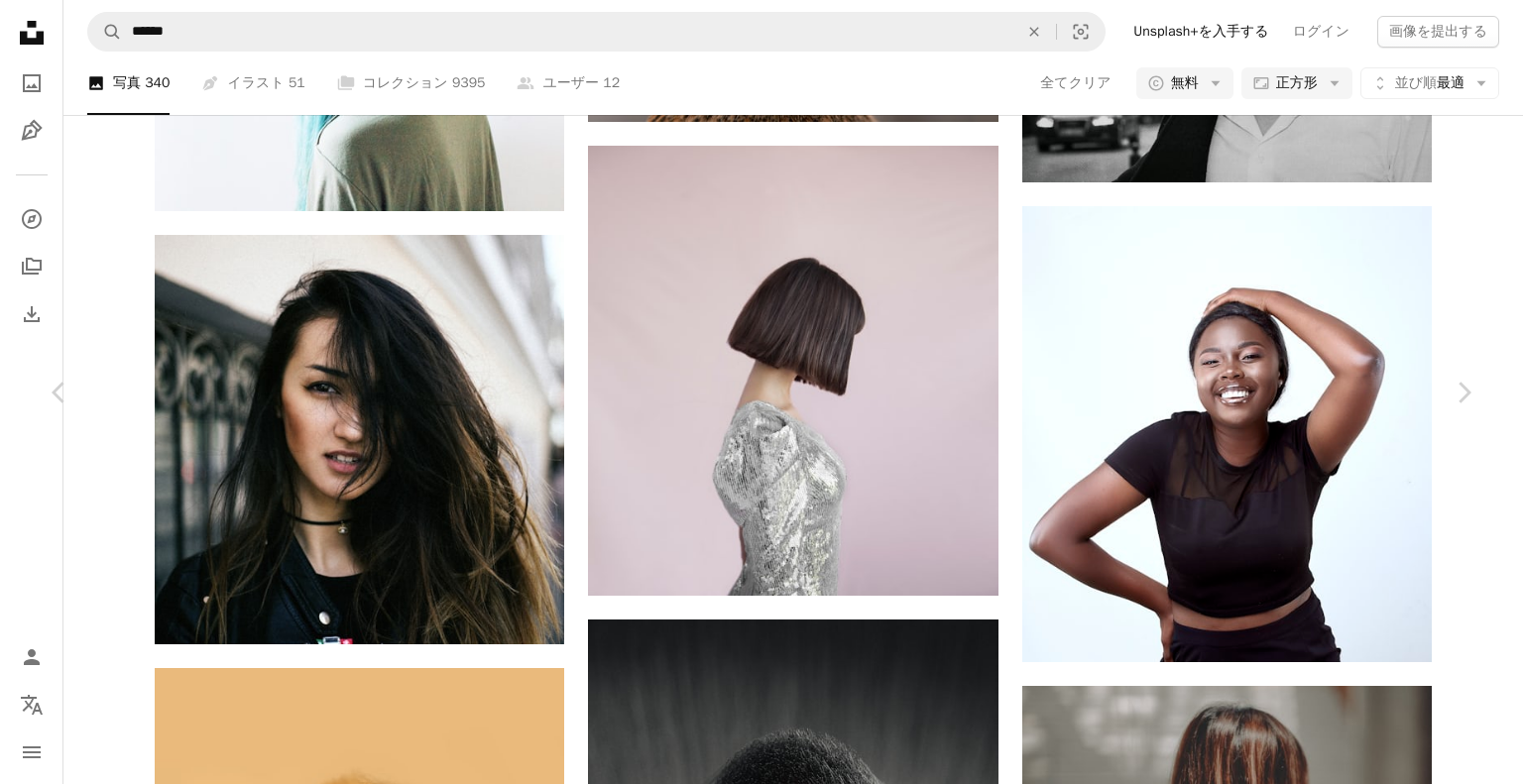 click at bounding box center (1169, 8255) 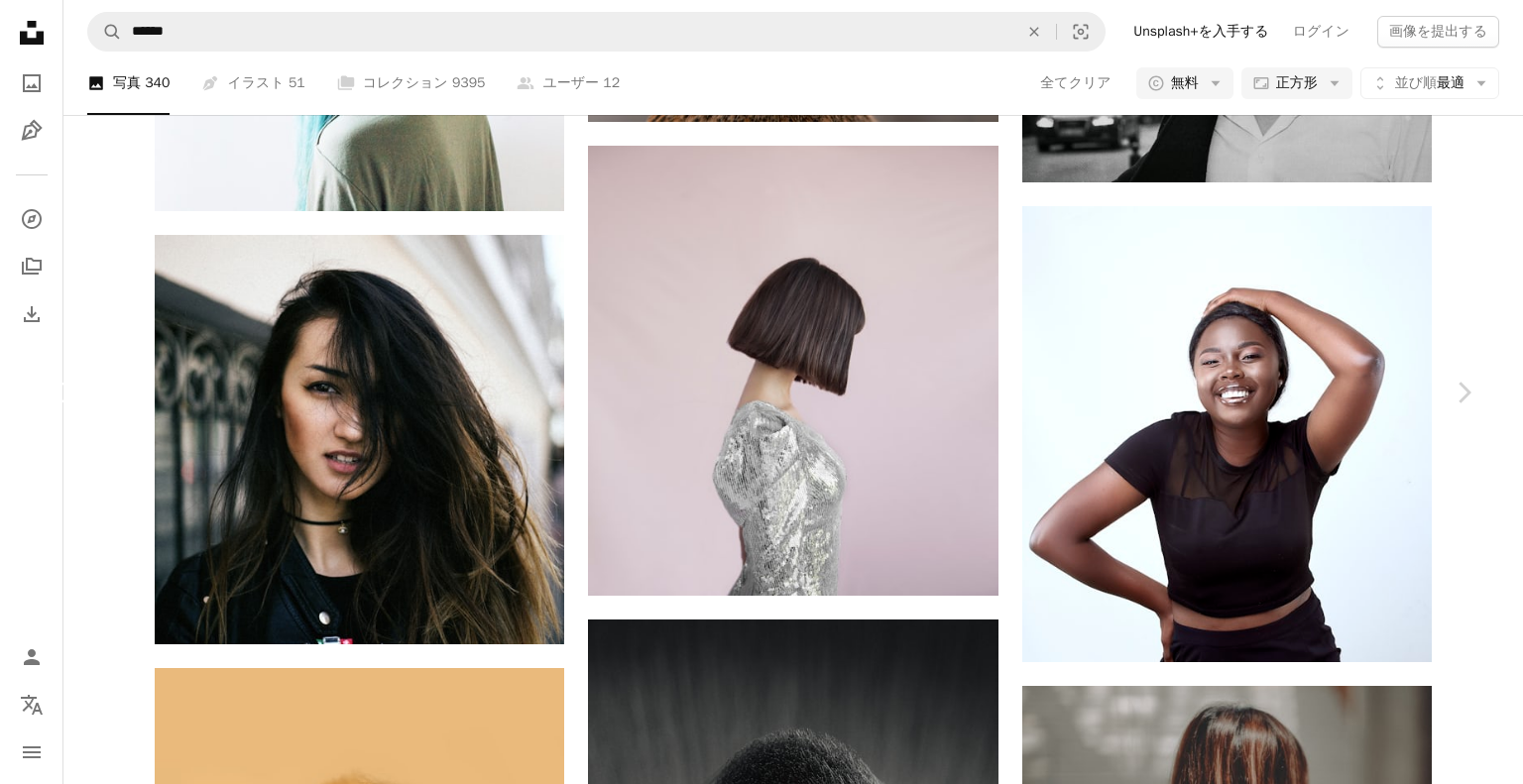 click on "Chevron left" 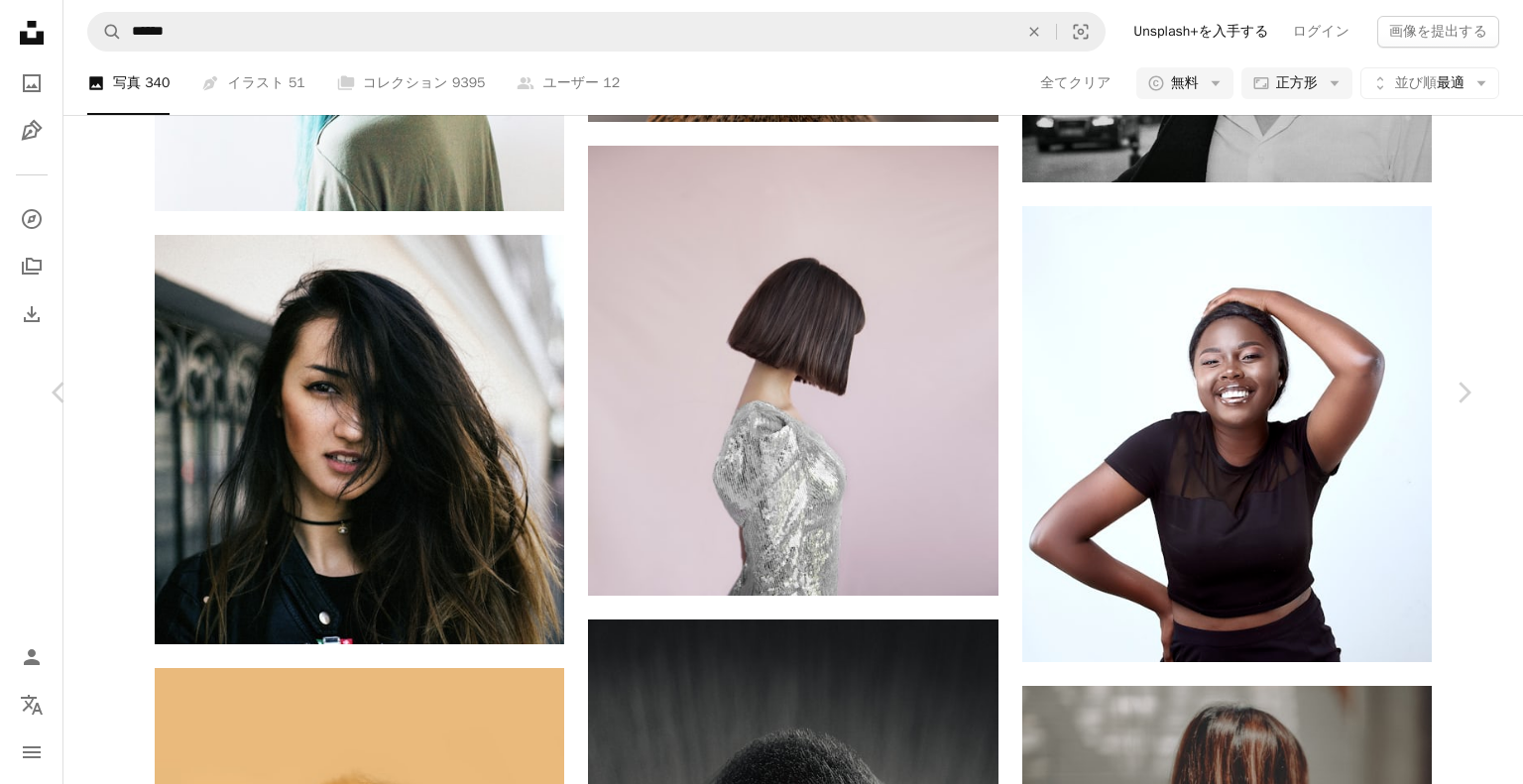 drag, startPoint x: 1491, startPoint y: 55, endPoint x: 1503, endPoint y: 141, distance: 86.833173 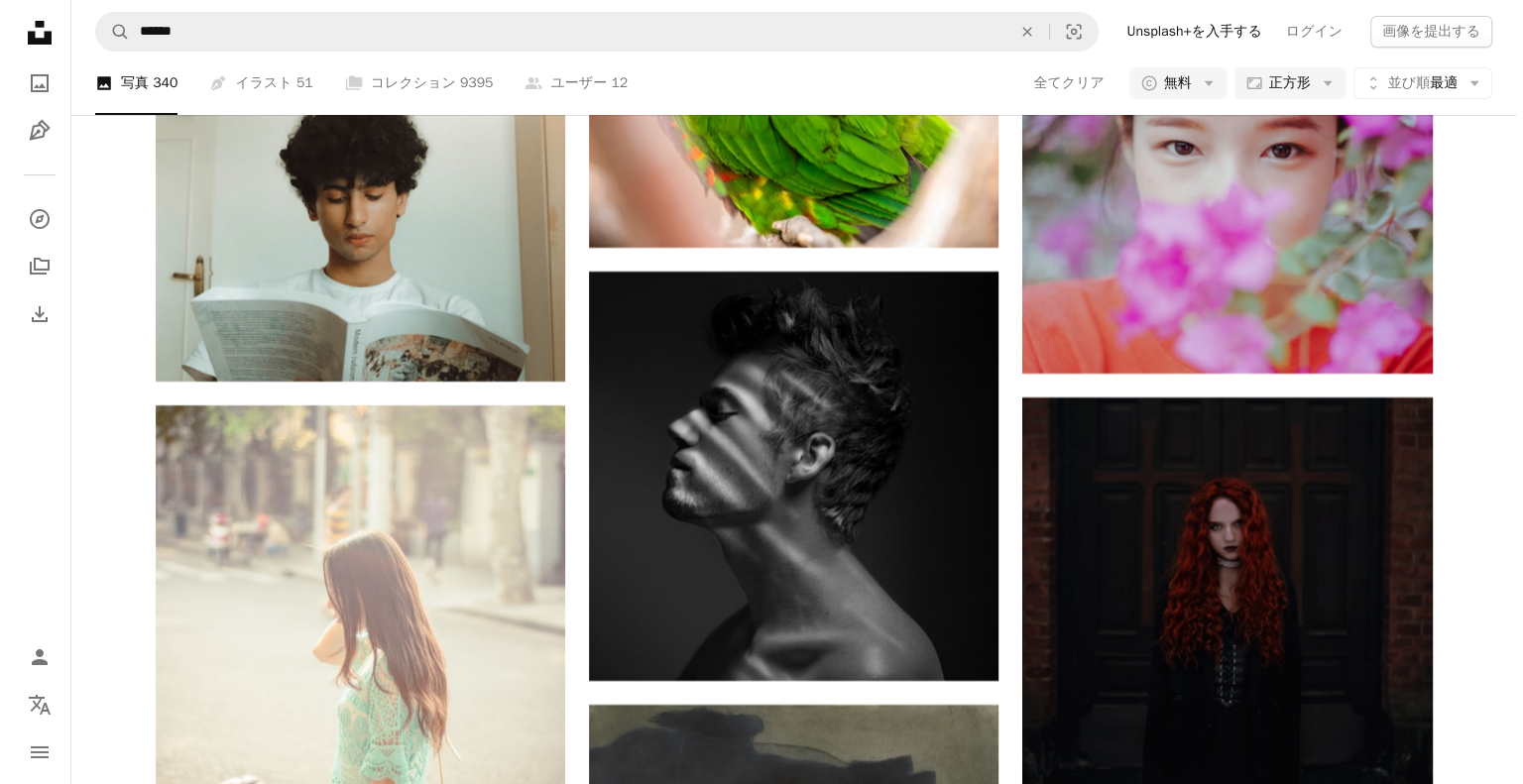 scroll, scrollTop: 7197, scrollLeft: 0, axis: vertical 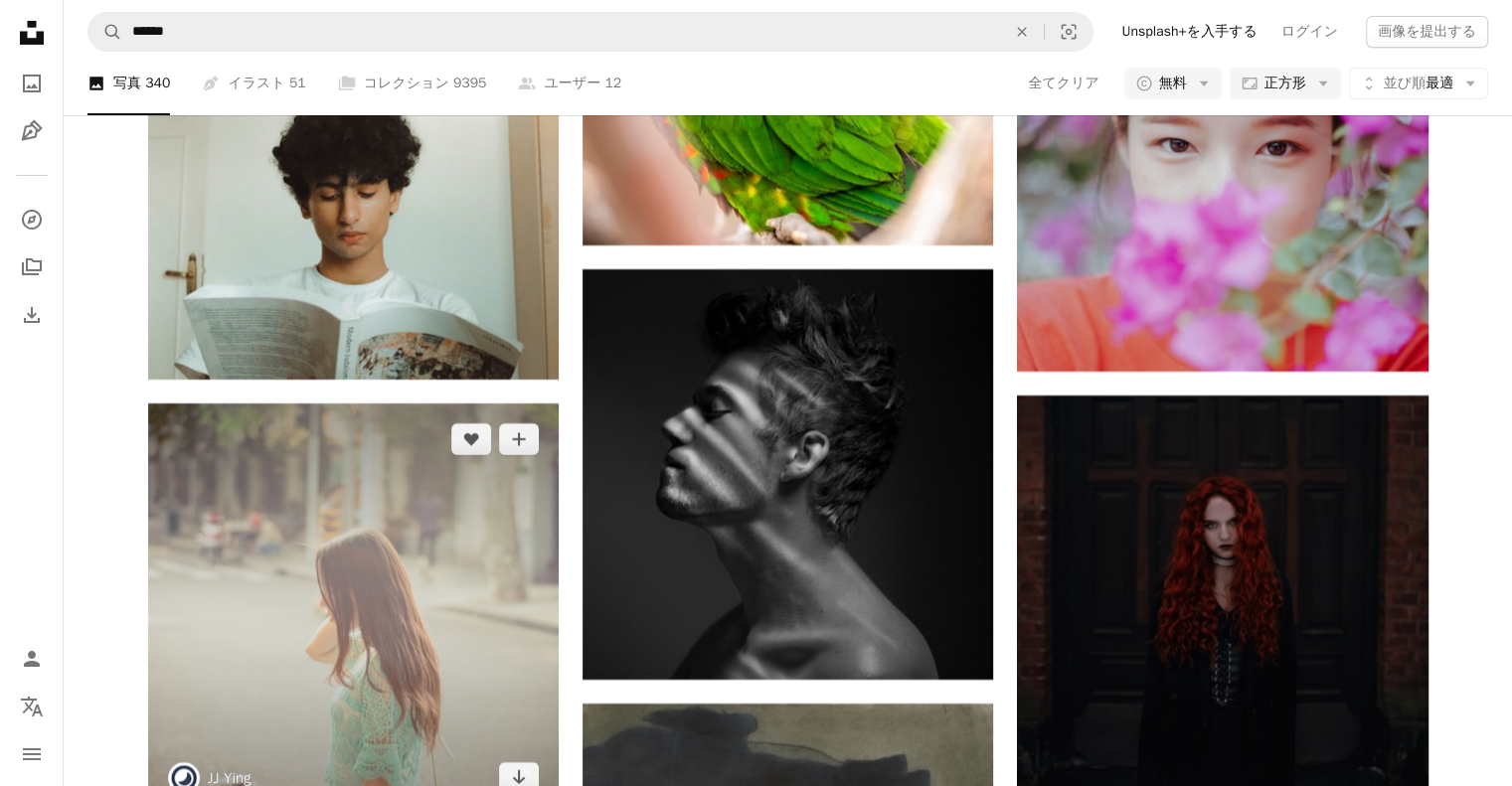 click at bounding box center [353, 608] 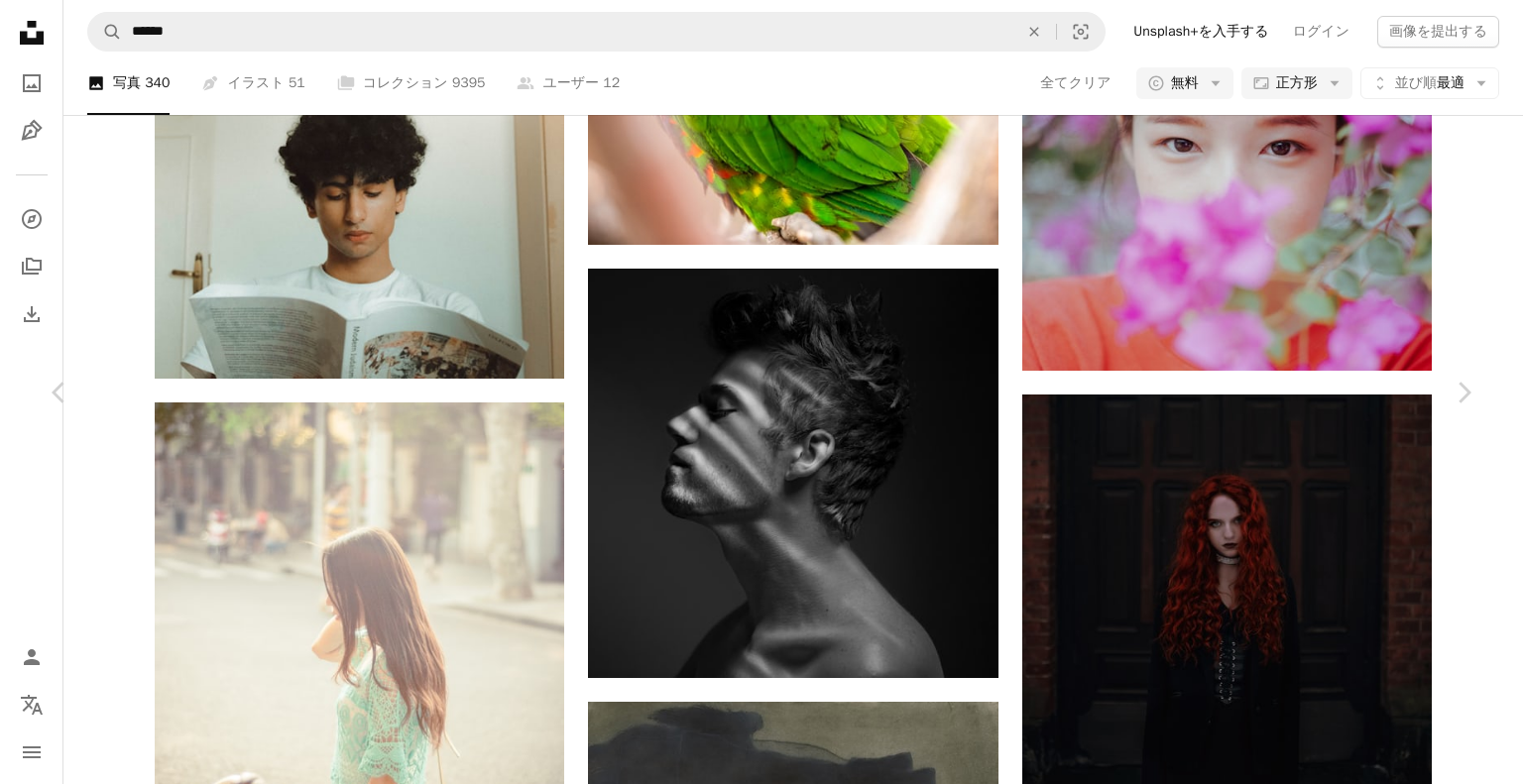 drag, startPoint x: 1507, startPoint y: 62, endPoint x: 1508, endPoint y: 127, distance: 65.00769 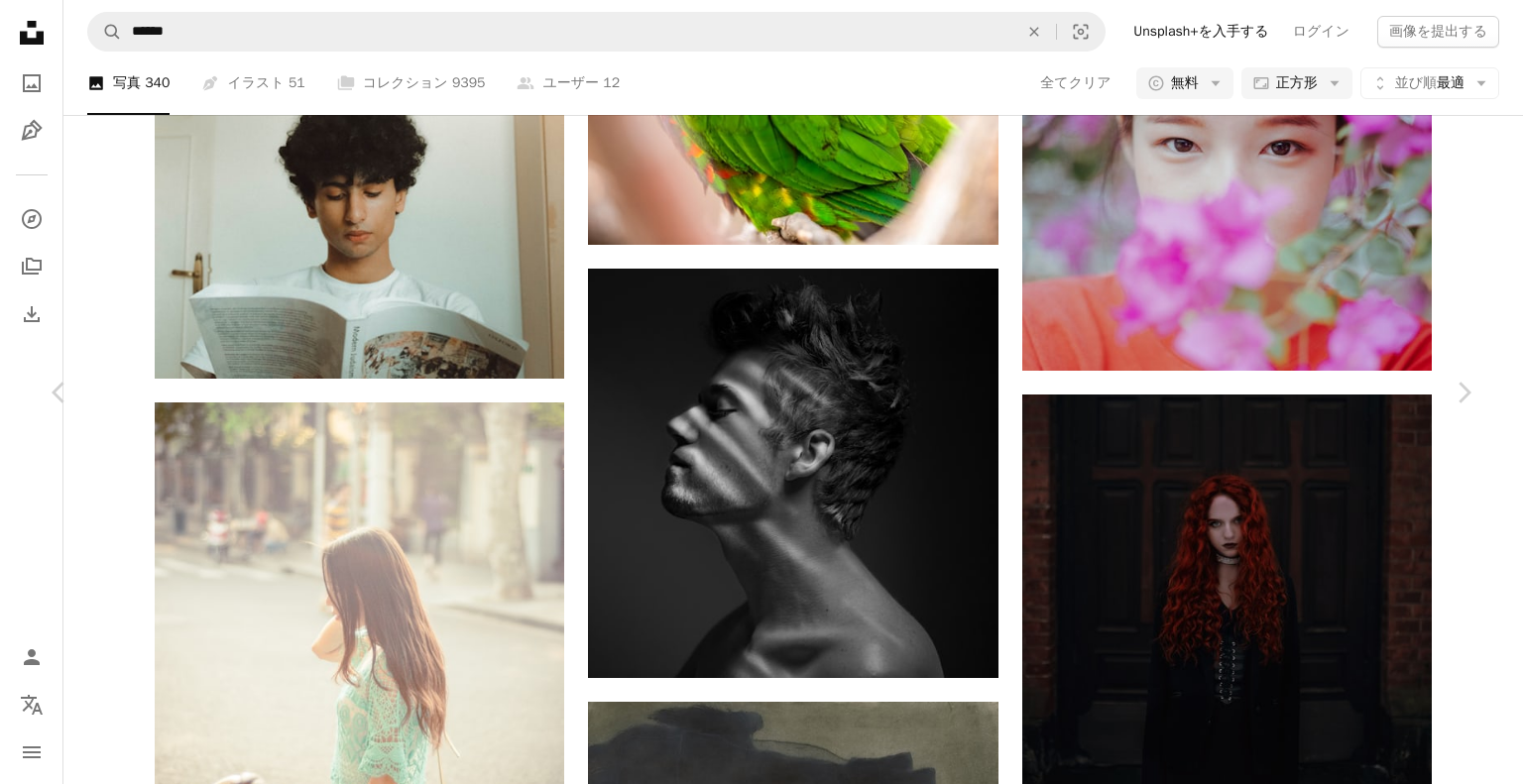 scroll, scrollTop: 5336, scrollLeft: 0, axis: vertical 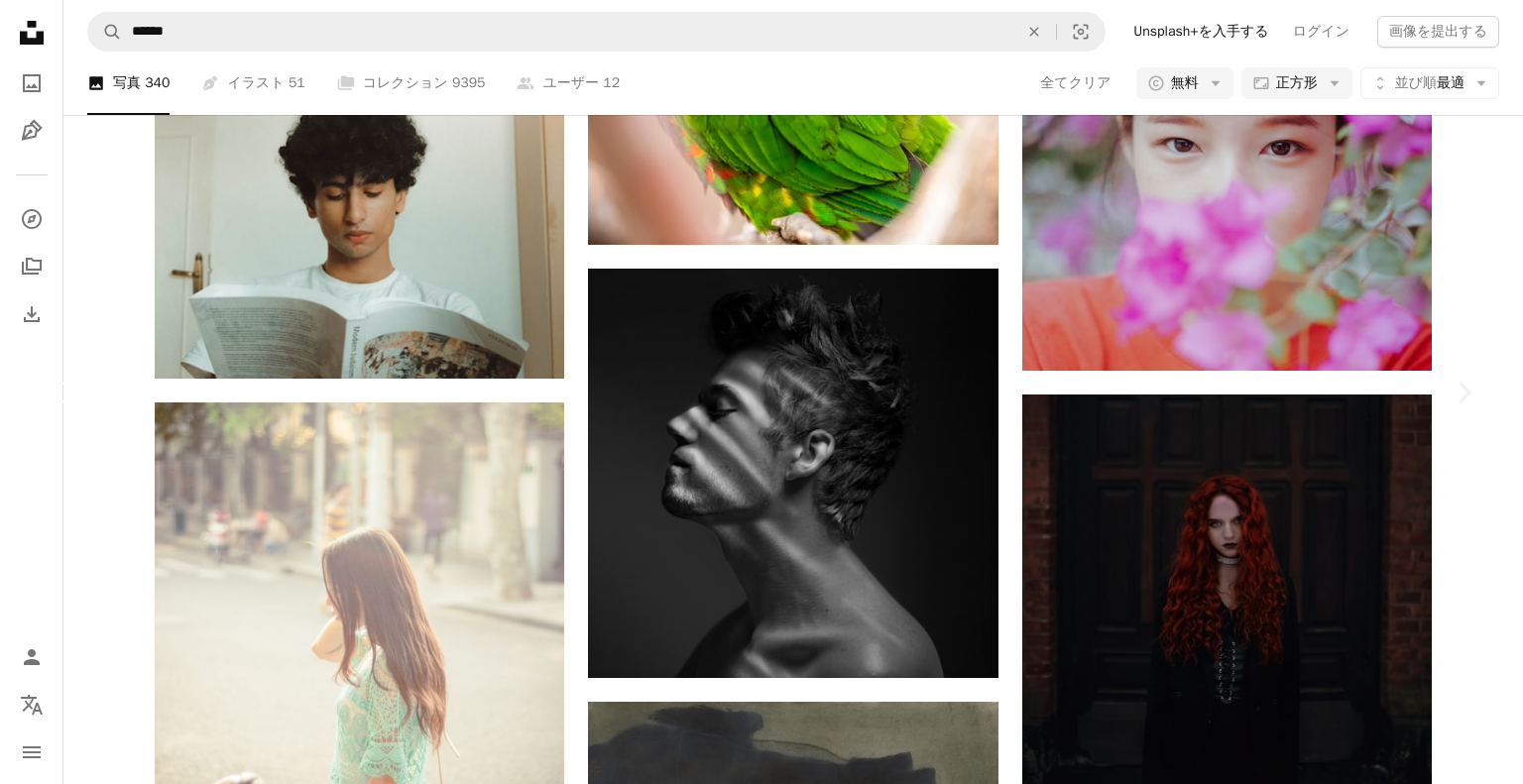 click on "Chevron left" 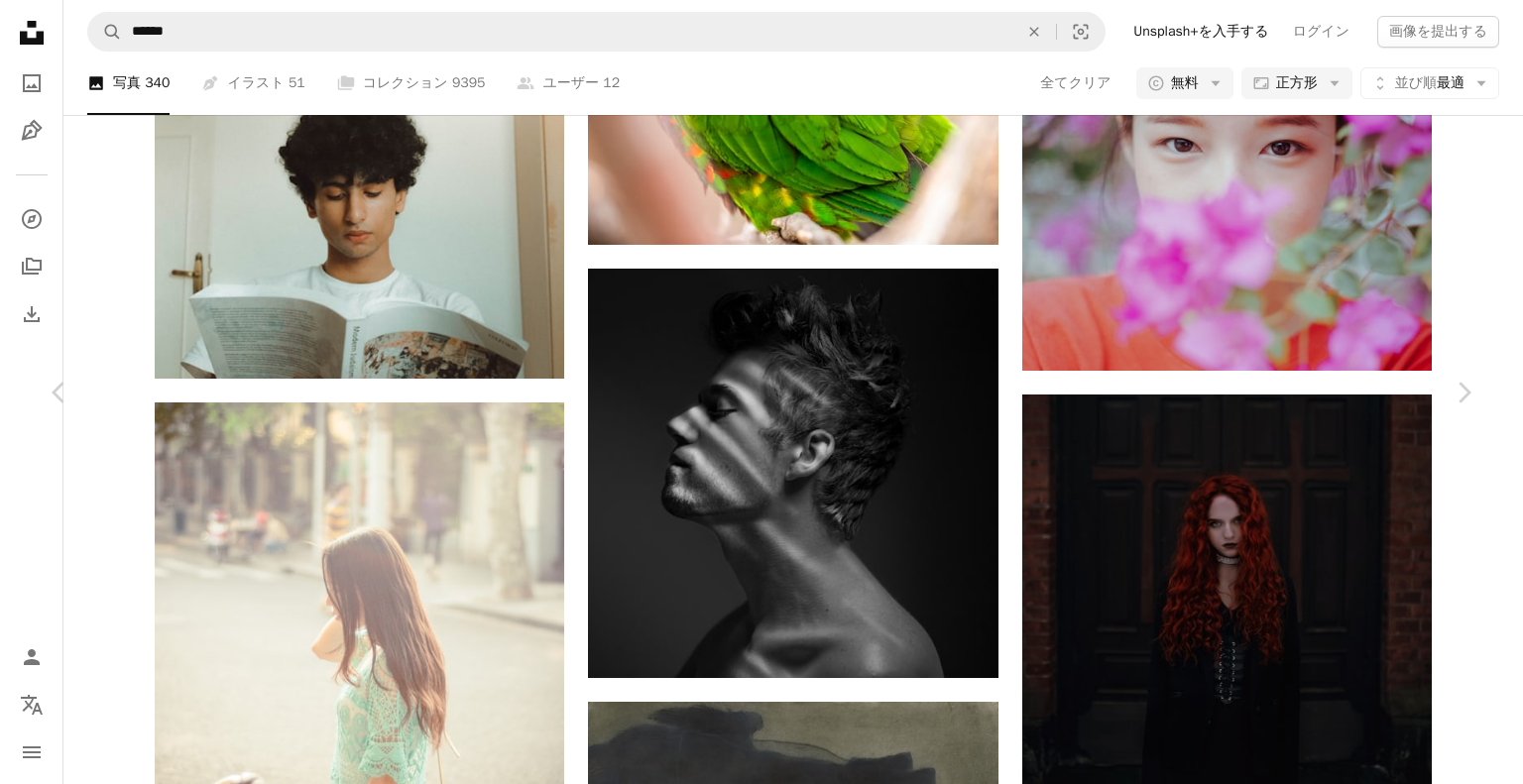 scroll, scrollTop: 6404, scrollLeft: 0, axis: vertical 